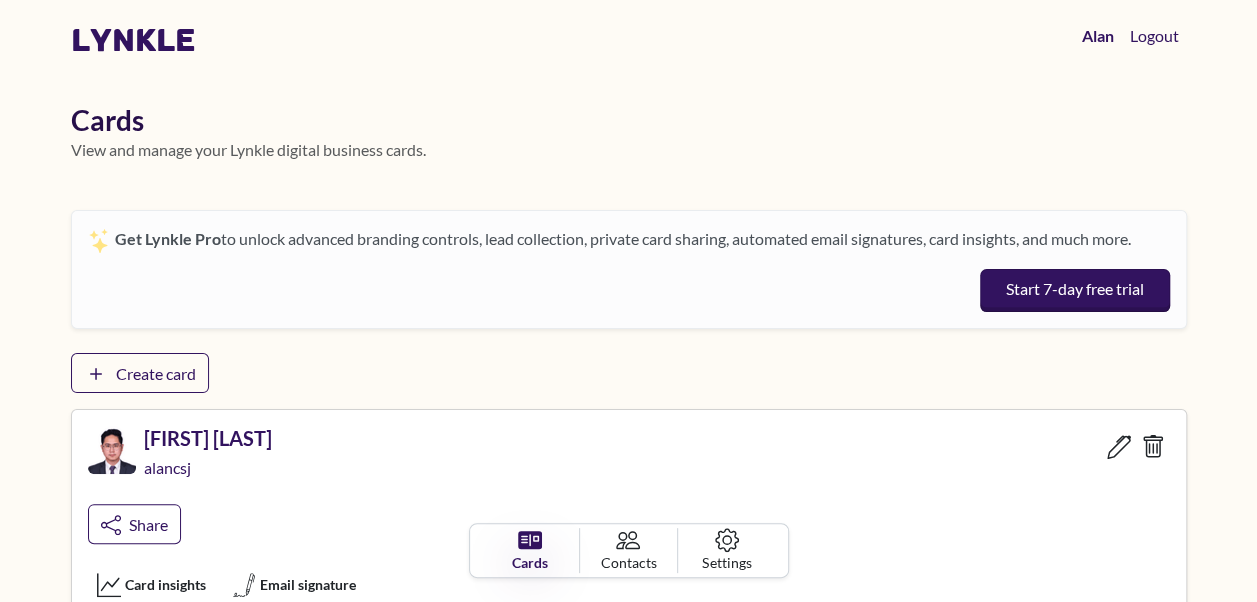 scroll, scrollTop: 100, scrollLeft: 0, axis: vertical 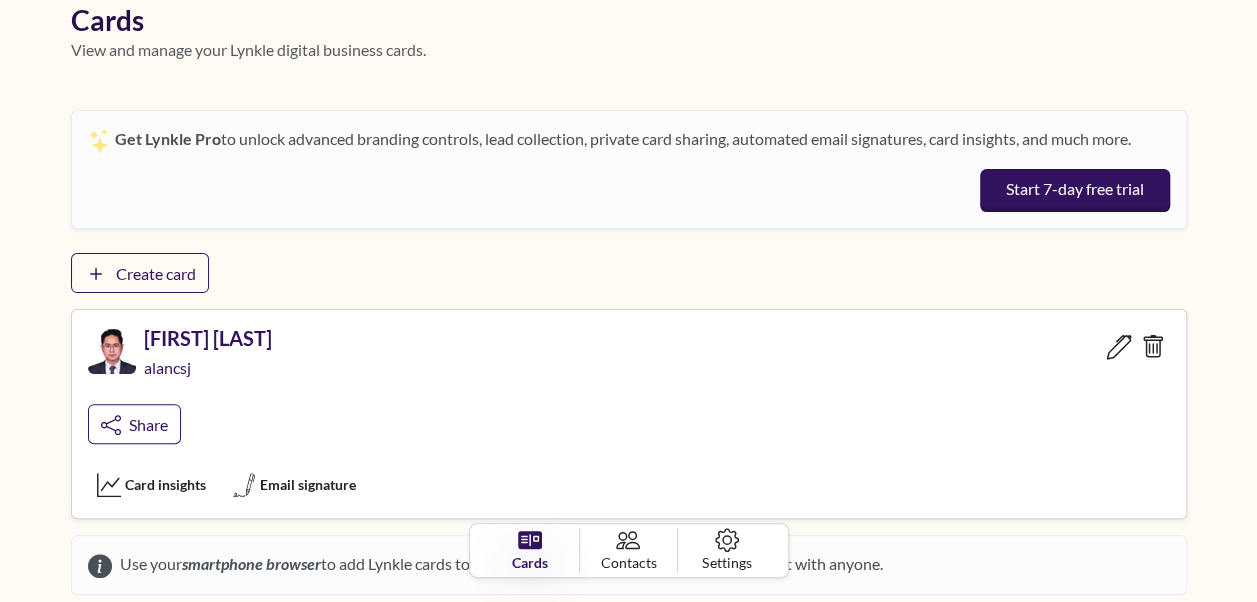 click 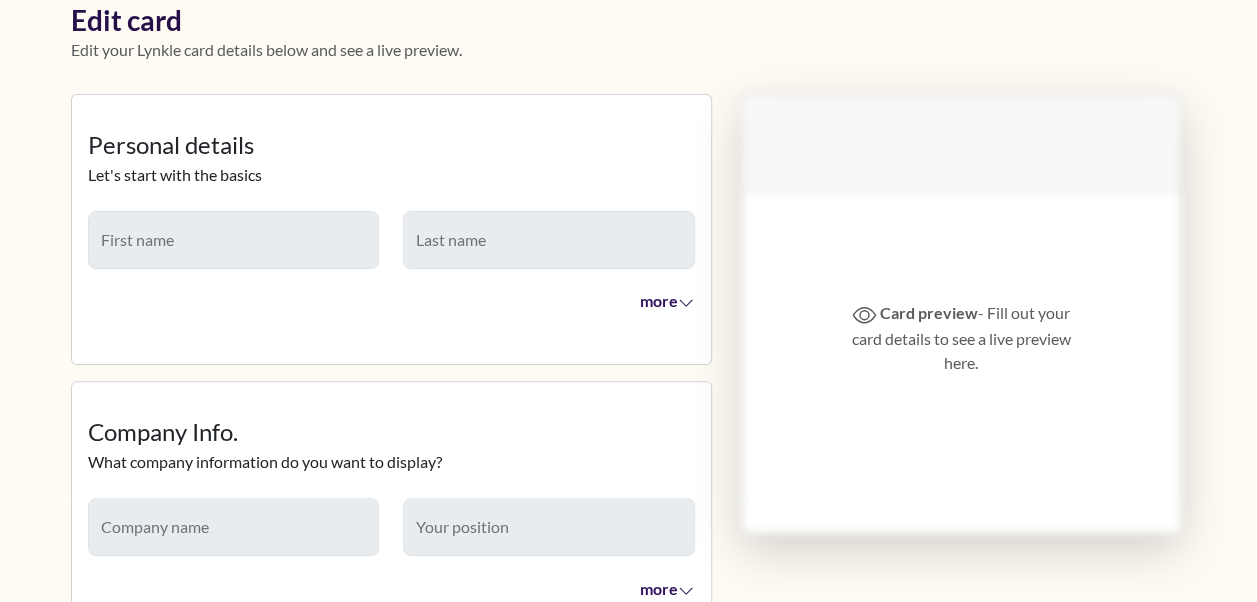 type on "****" 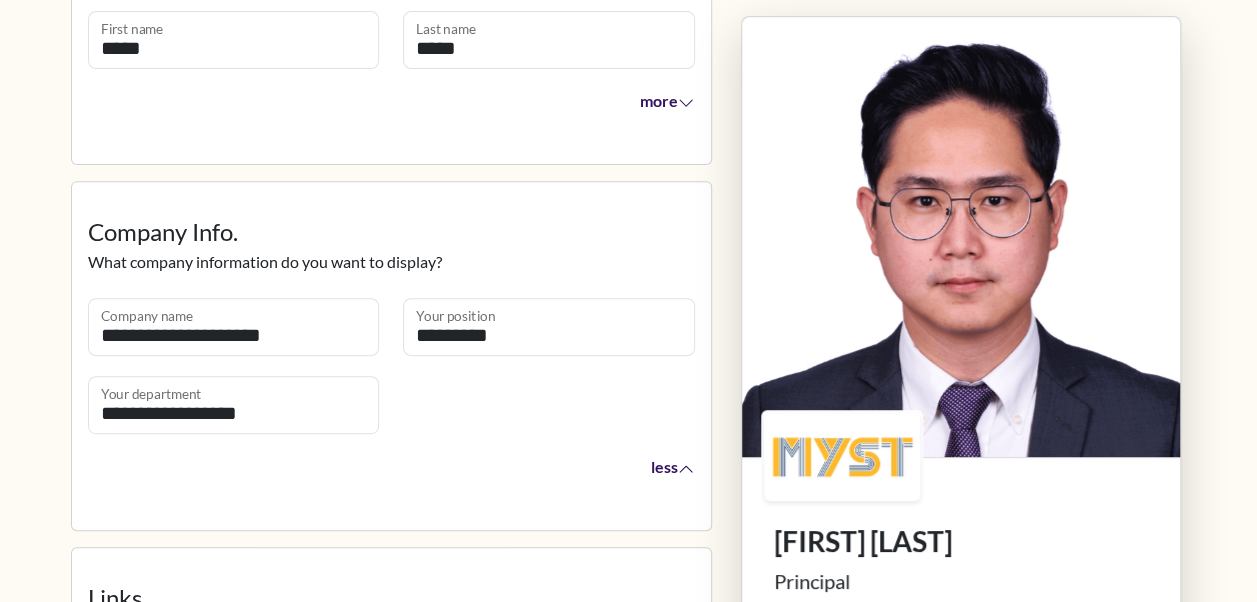 scroll, scrollTop: 500, scrollLeft: 0, axis: vertical 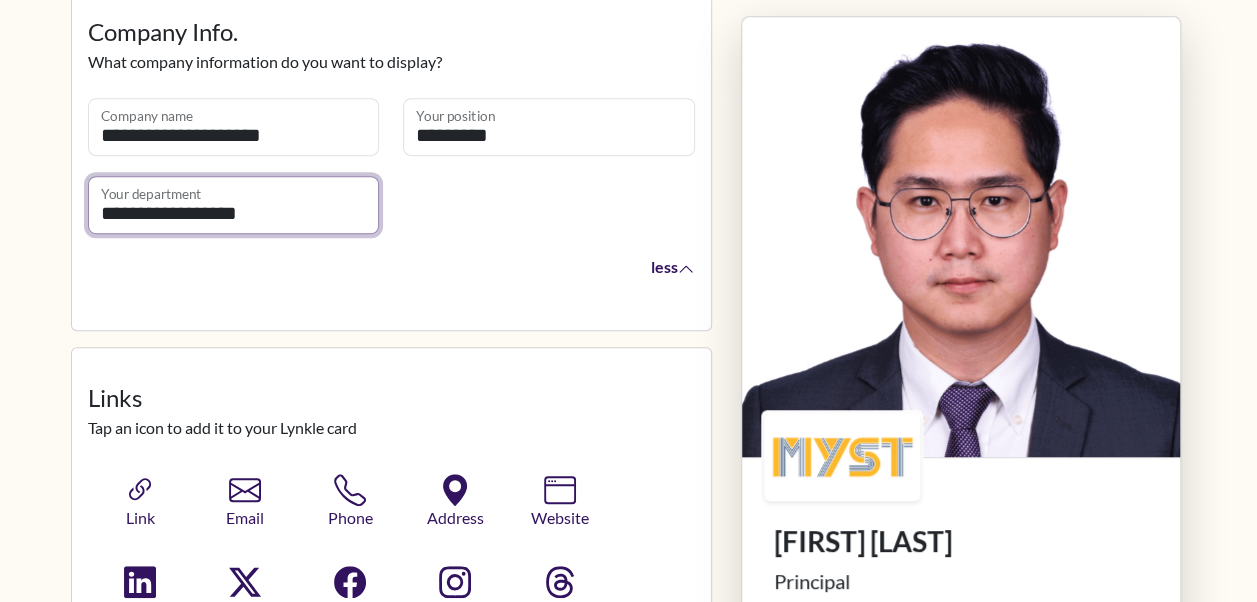 click on "**********" at bounding box center (234, 205) 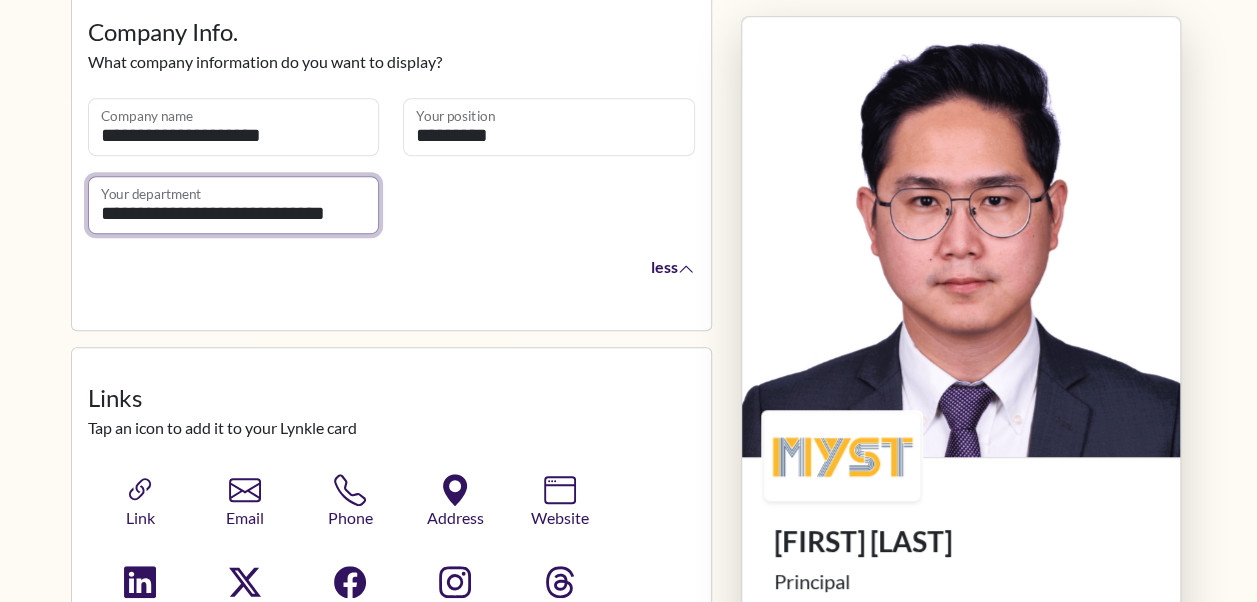 type on "**********" 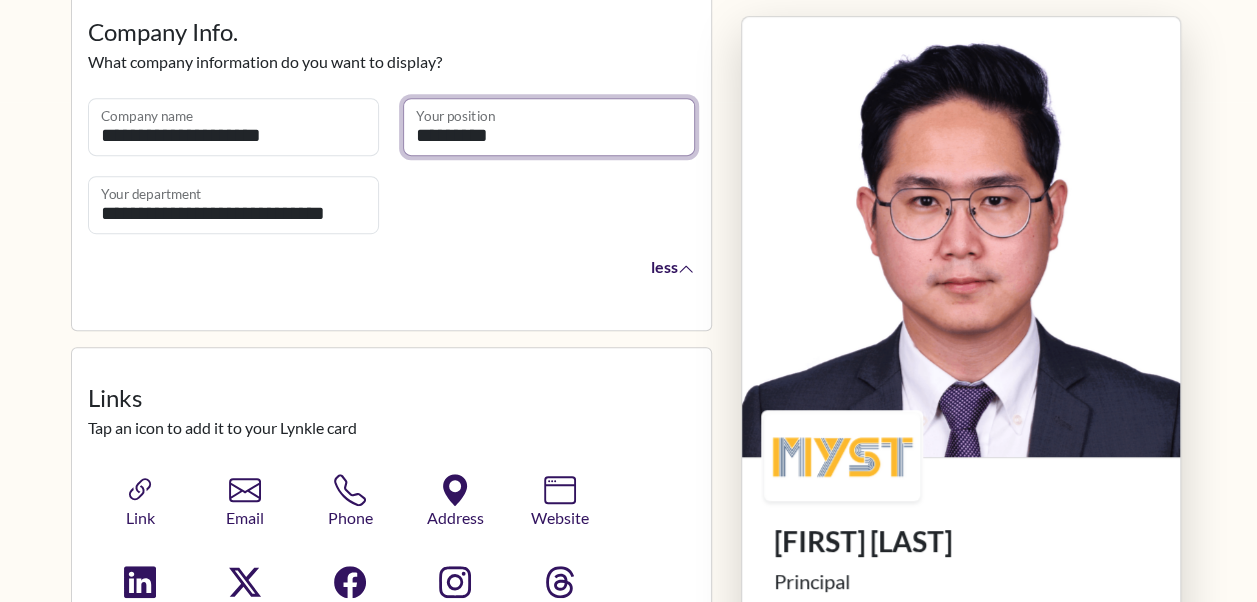 drag, startPoint x: 516, startPoint y: 135, endPoint x: 187, endPoint y: 126, distance: 329.12308 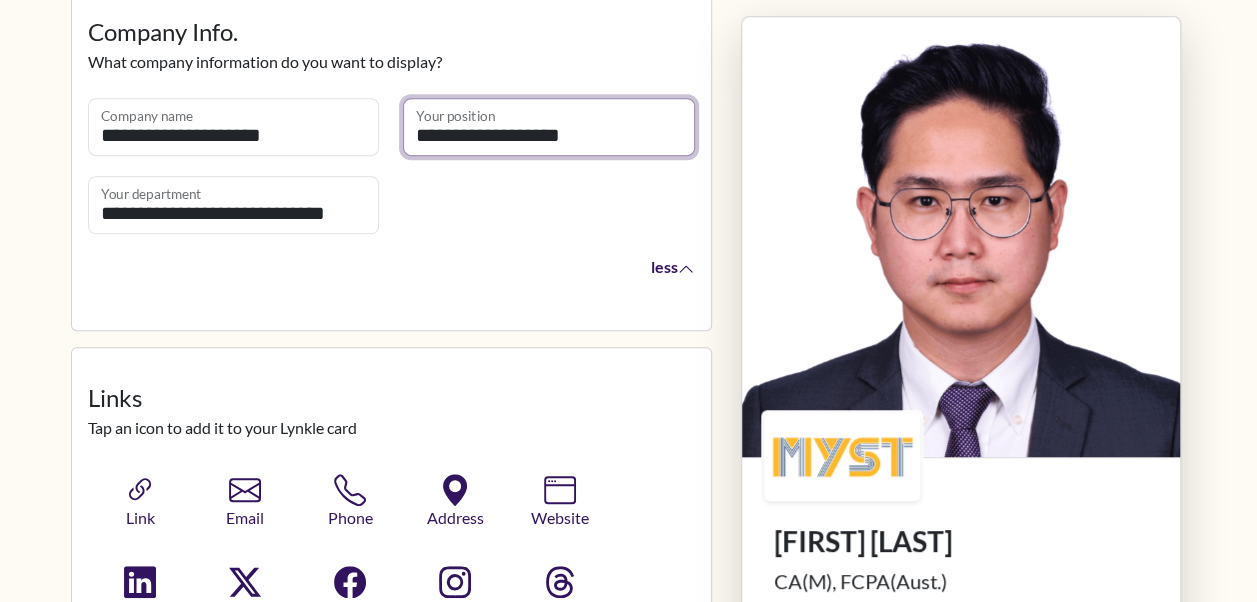 type on "**********" 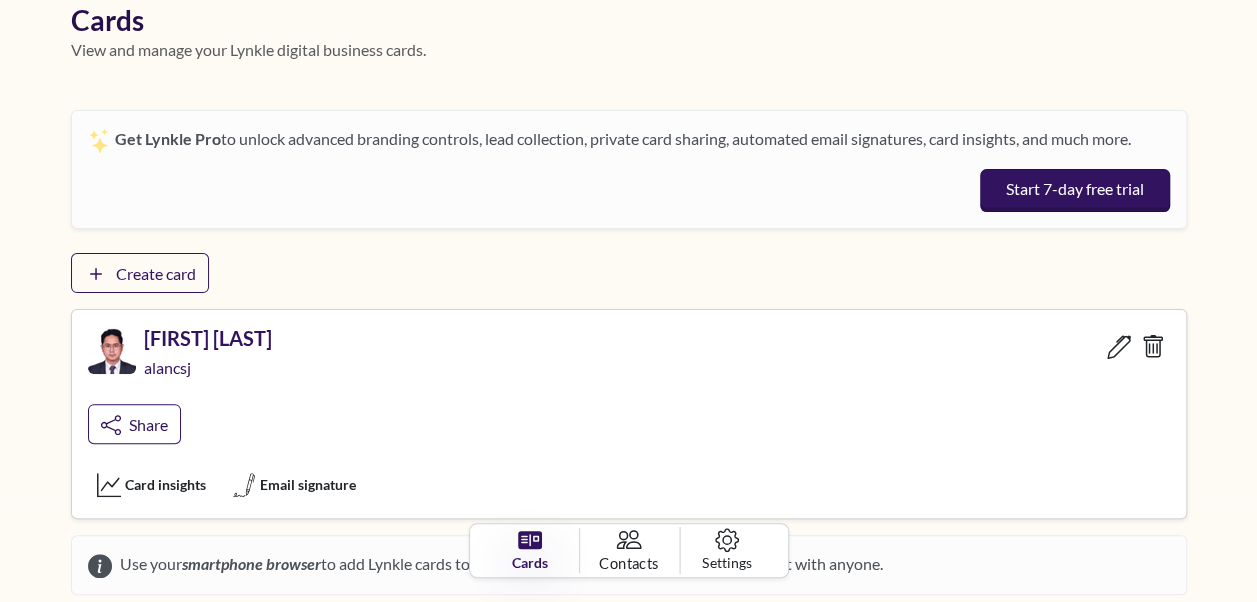 scroll, scrollTop: 226, scrollLeft: 0, axis: vertical 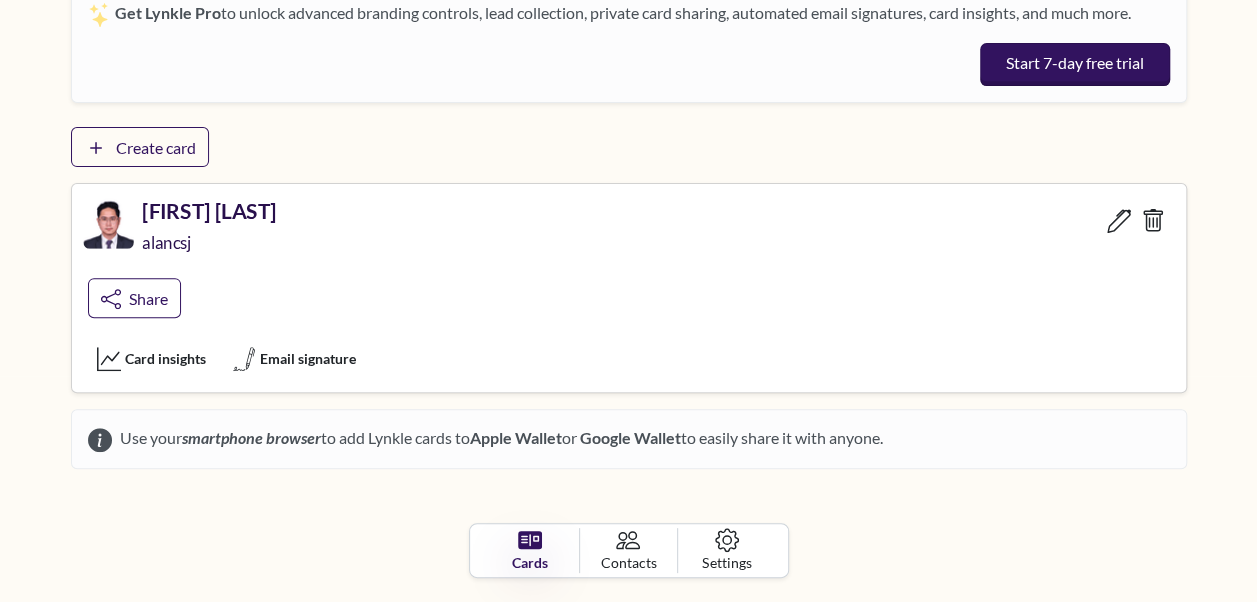 click on "alancsj" at bounding box center [169, 242] 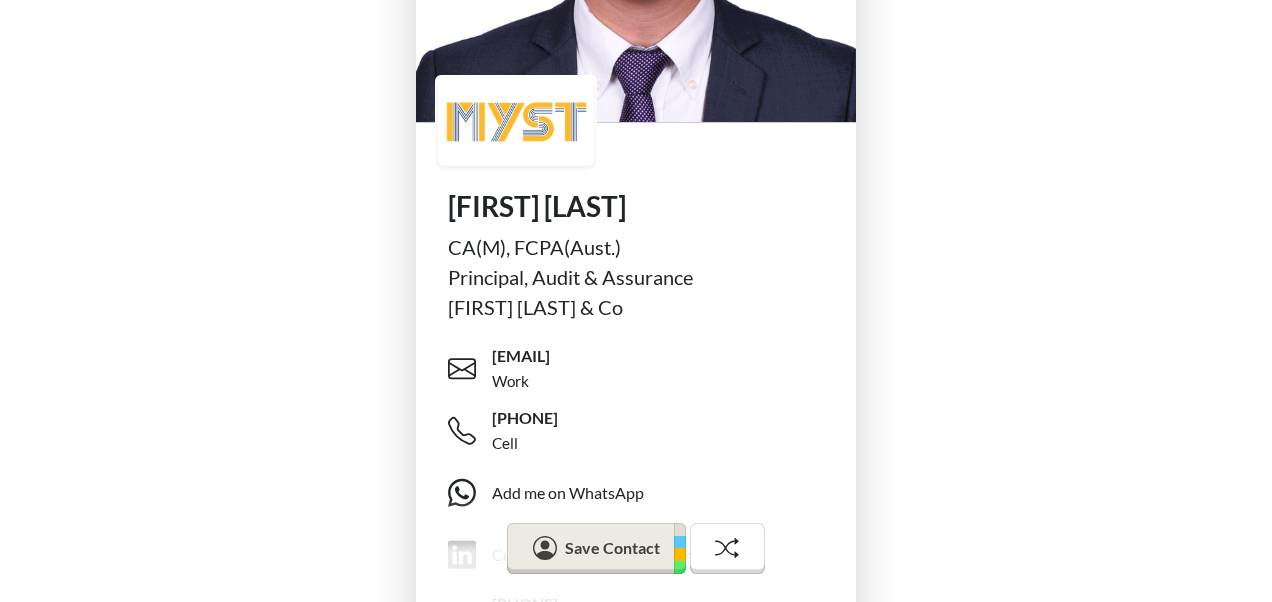 scroll, scrollTop: 426, scrollLeft: 0, axis: vertical 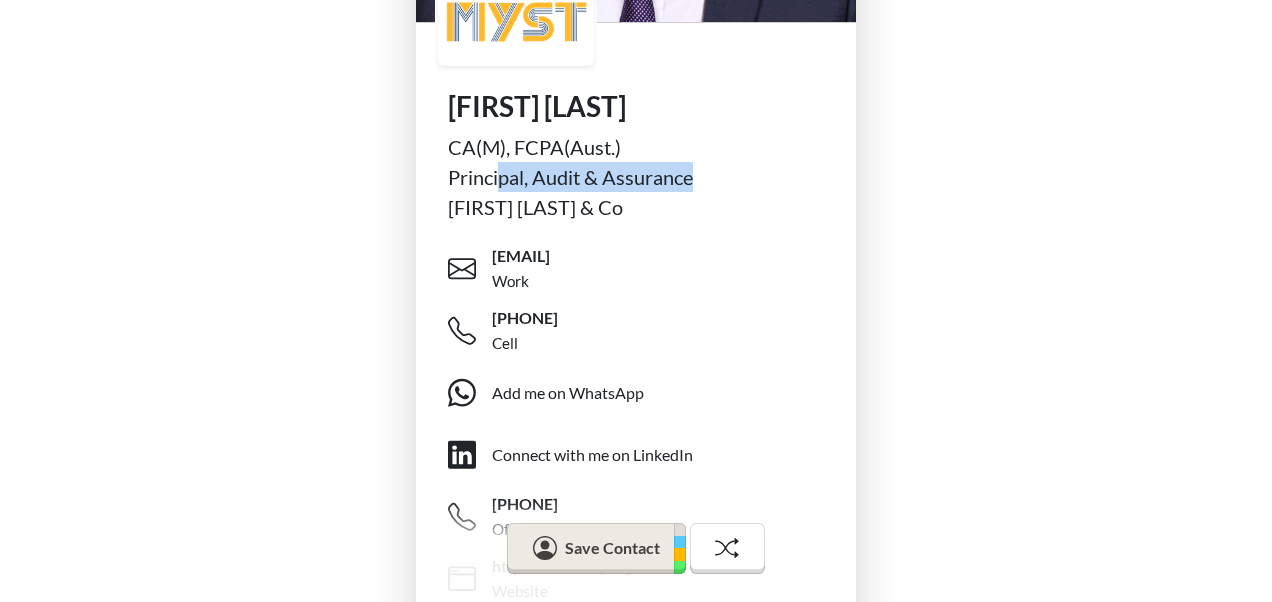 drag, startPoint x: 497, startPoint y: 178, endPoint x: 737, endPoint y: 174, distance: 240.03333 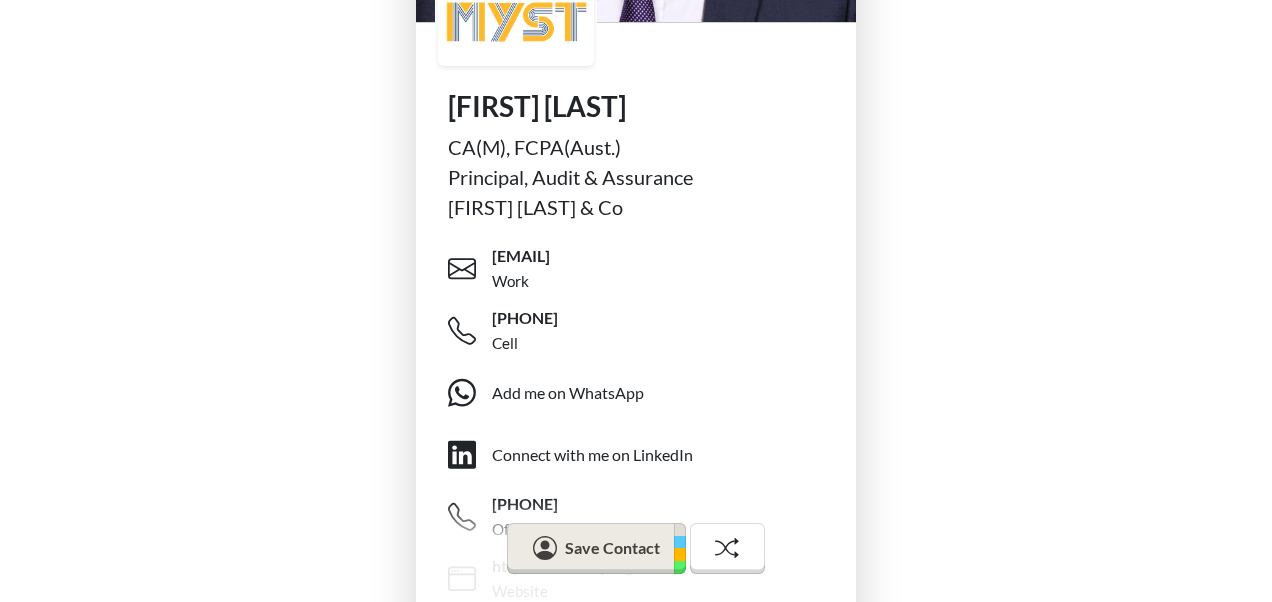 drag, startPoint x: 737, startPoint y: 174, endPoint x: 738, endPoint y: 190, distance: 16.03122 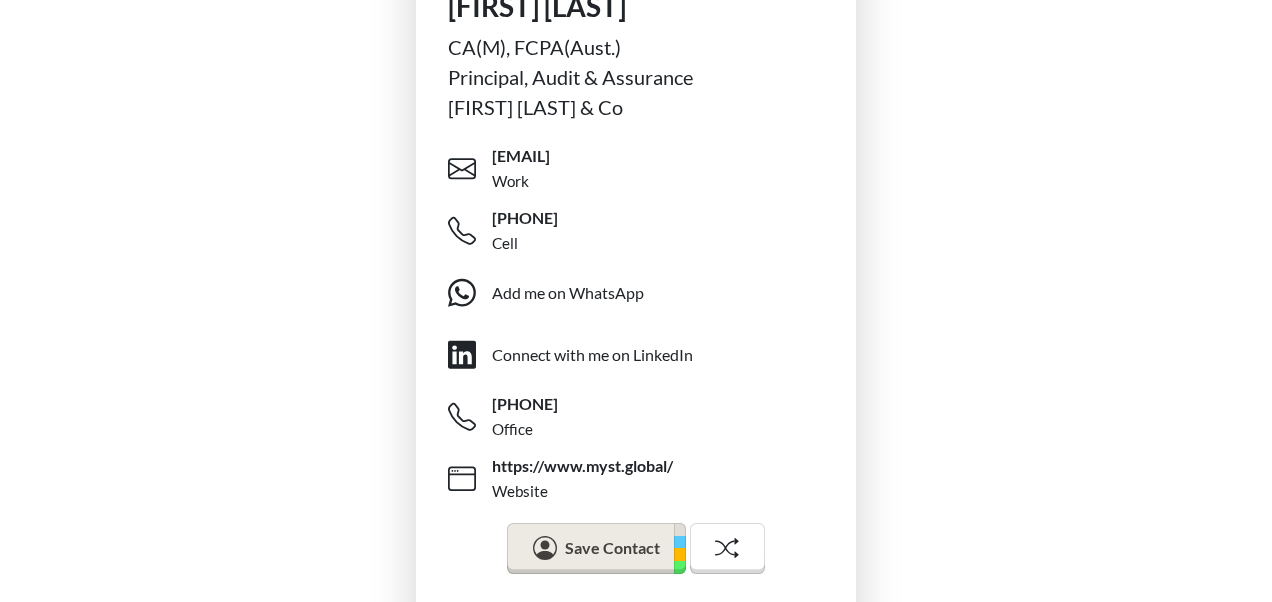 click on "[FIRST] [LAST] CA(M), FCPA(Aust.) Principal, Audit & Assurance [FIRST] [LAST] & Co (AF002589) [EMAIL] Work [PHONE] Cell Add me on WhatsApp Connect with me on LinkedIn [PHONE] Office https://www.myst.global/ Website Save Contact" at bounding box center [636, 65] 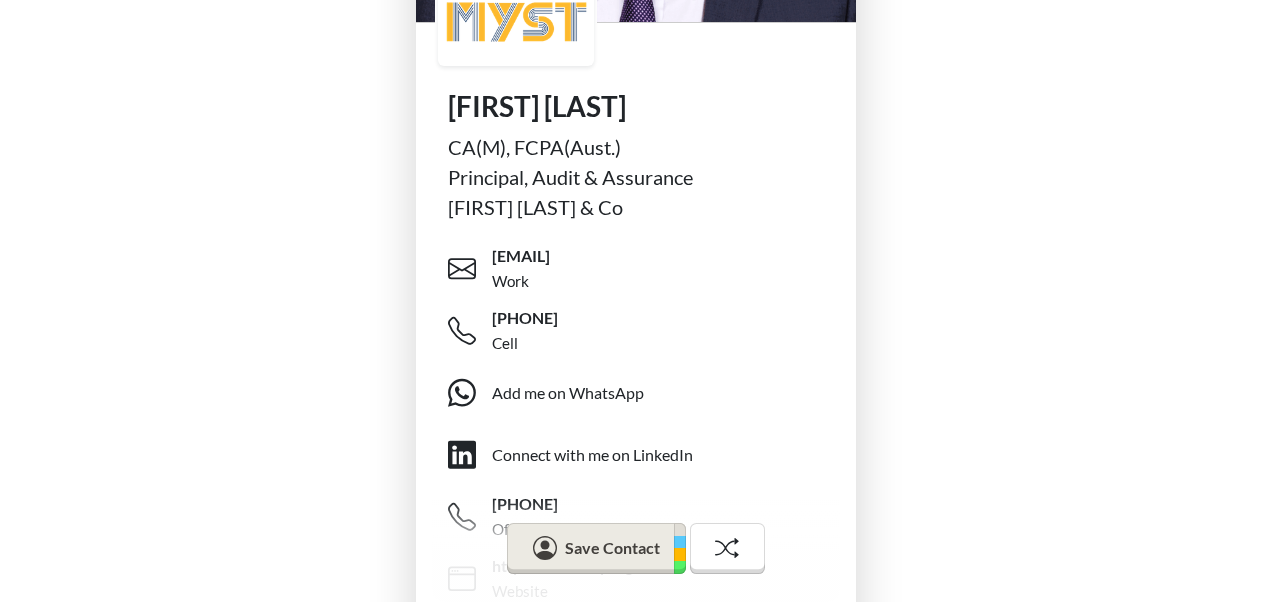 scroll, scrollTop: 226, scrollLeft: 0, axis: vertical 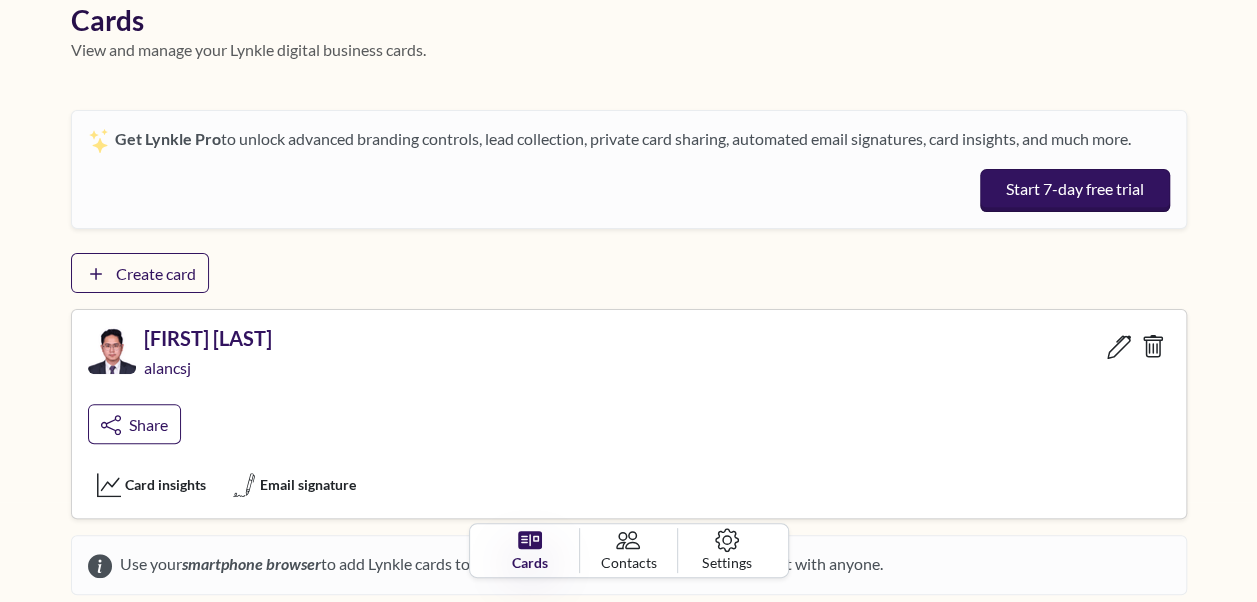 click at bounding box center [1119, 346] 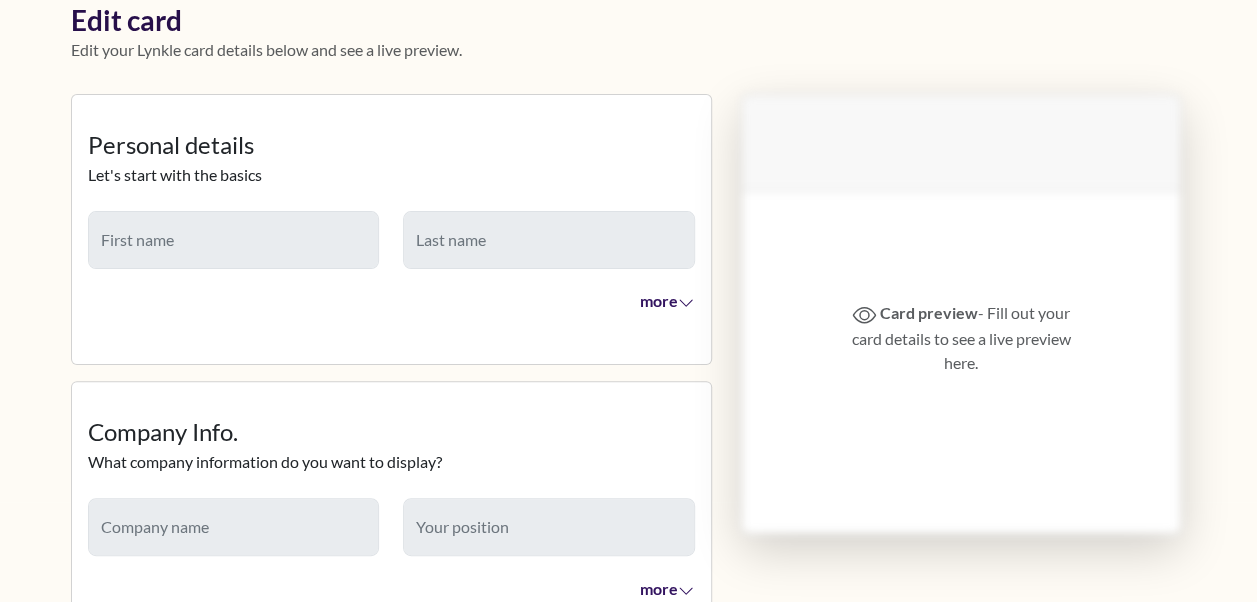 type on "****" 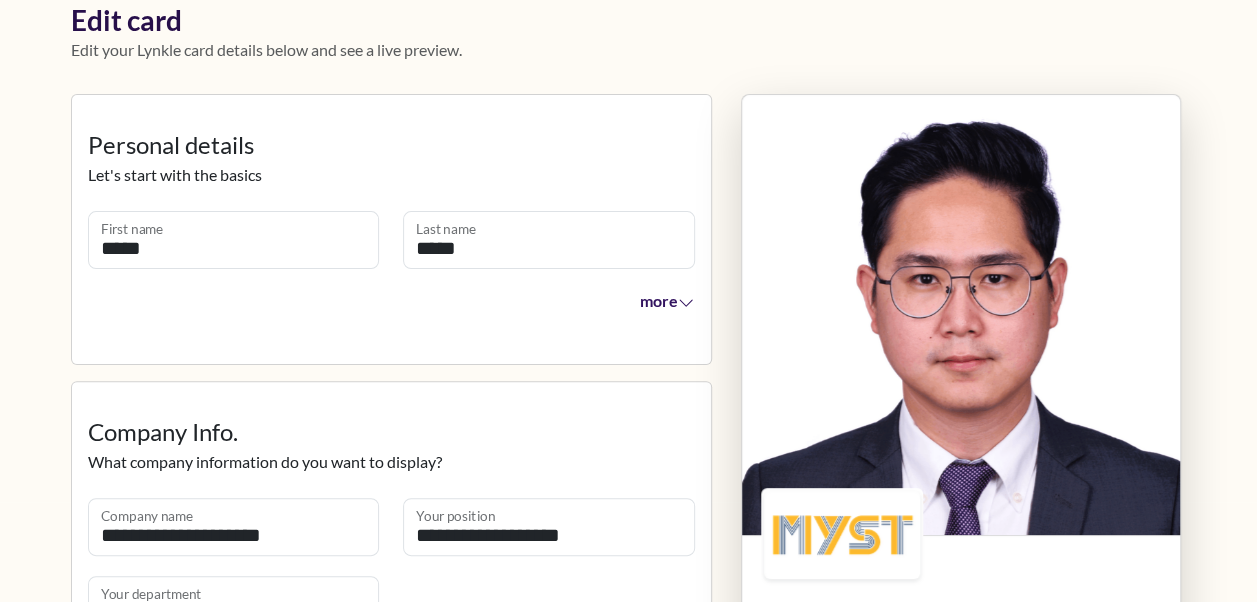 scroll, scrollTop: 200, scrollLeft: 0, axis: vertical 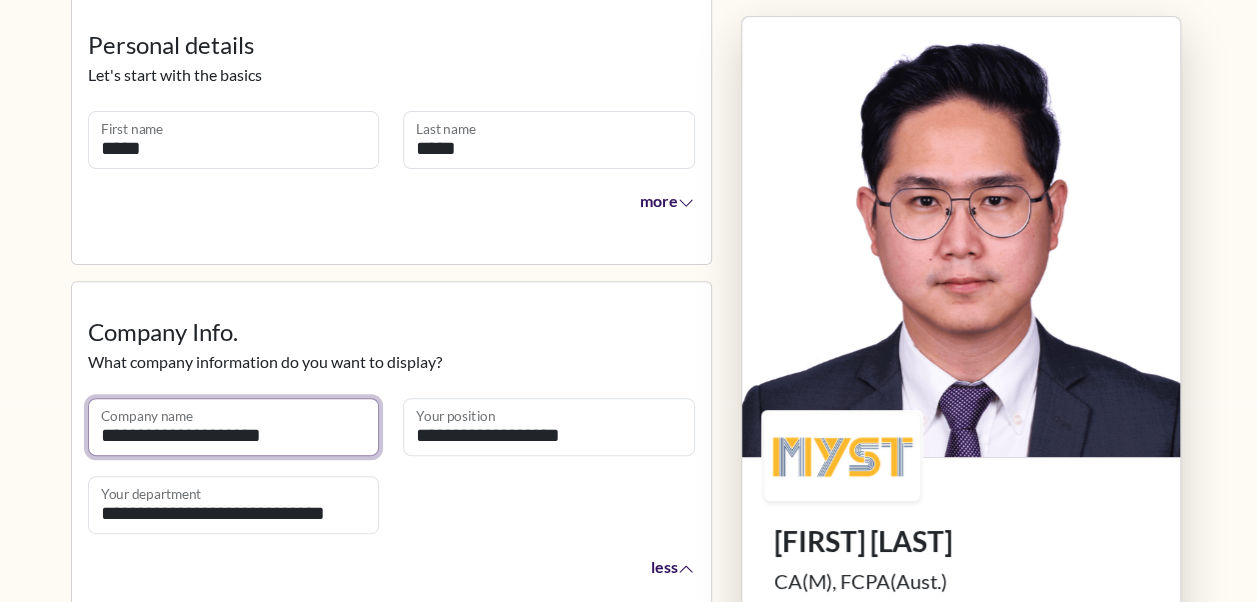 click on "**********" at bounding box center (234, 427) 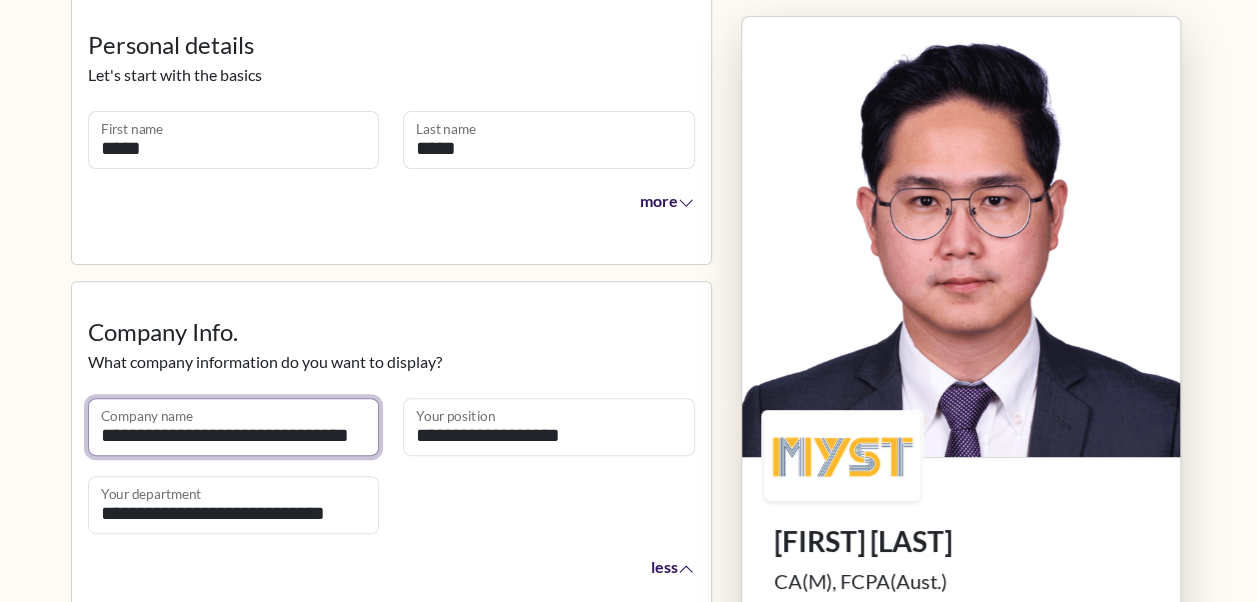 scroll, scrollTop: 0, scrollLeft: 33, axis: horizontal 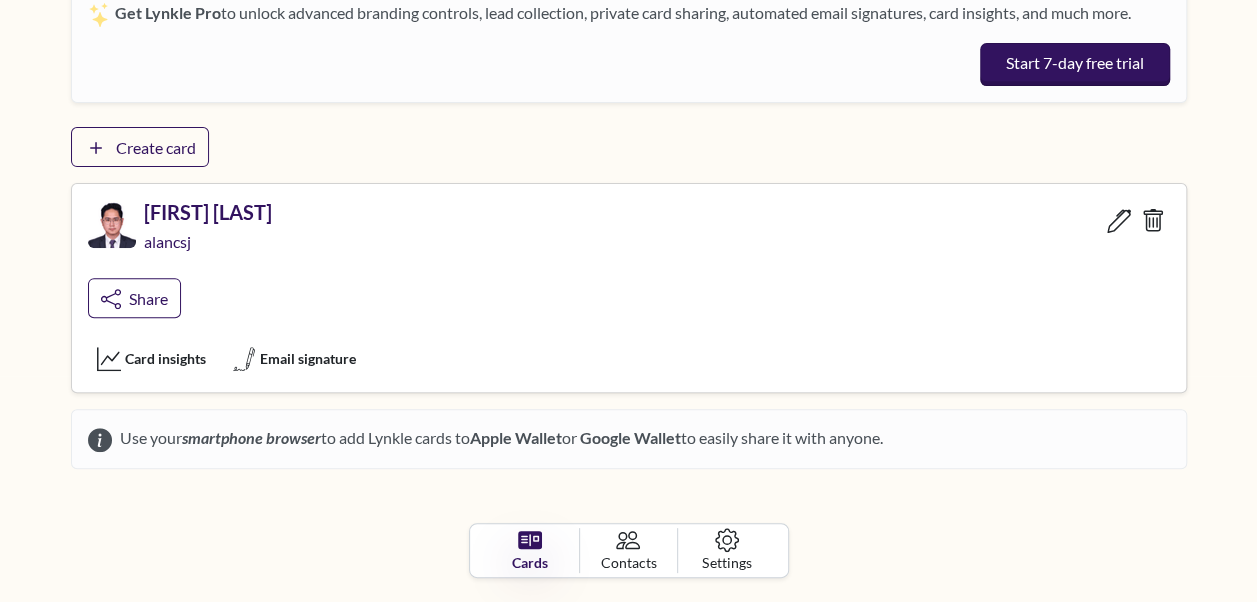 click on "[FIRST] [LAST] alancsj Share" at bounding box center (629, 263) 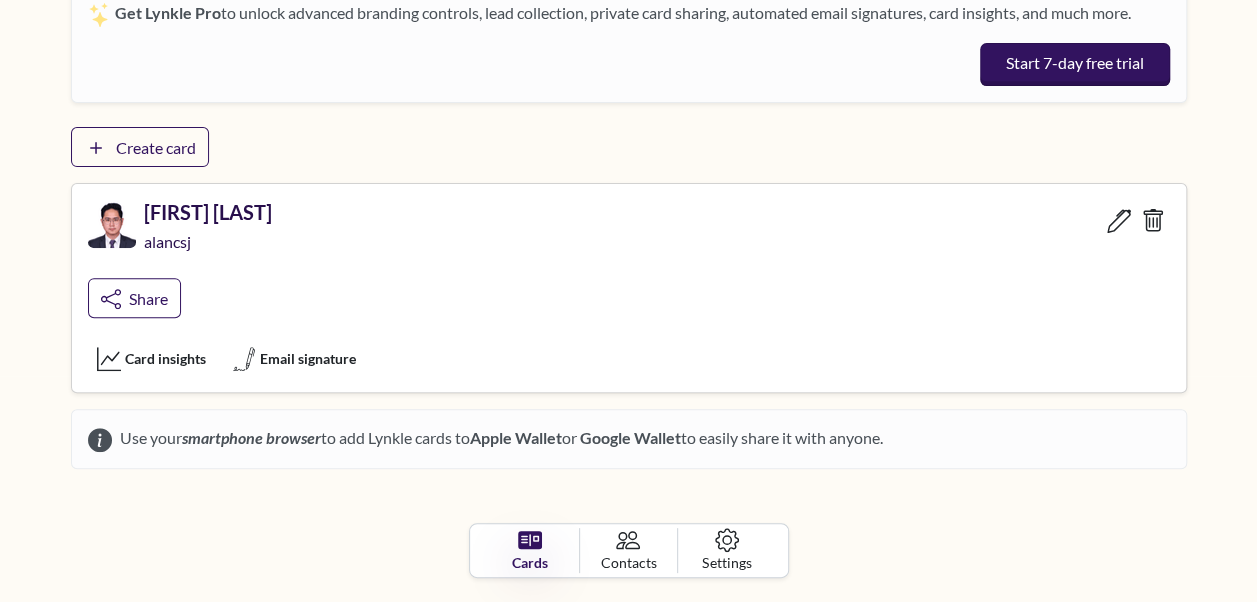 click at bounding box center (111, 224) 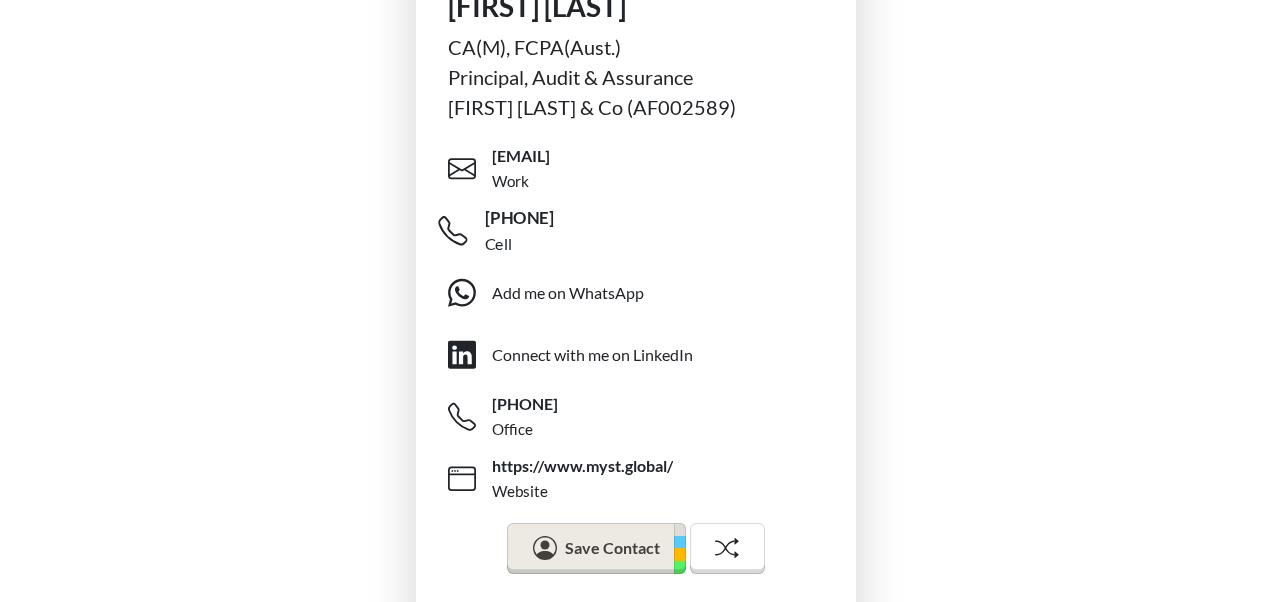 scroll, scrollTop: 626, scrollLeft: 0, axis: vertical 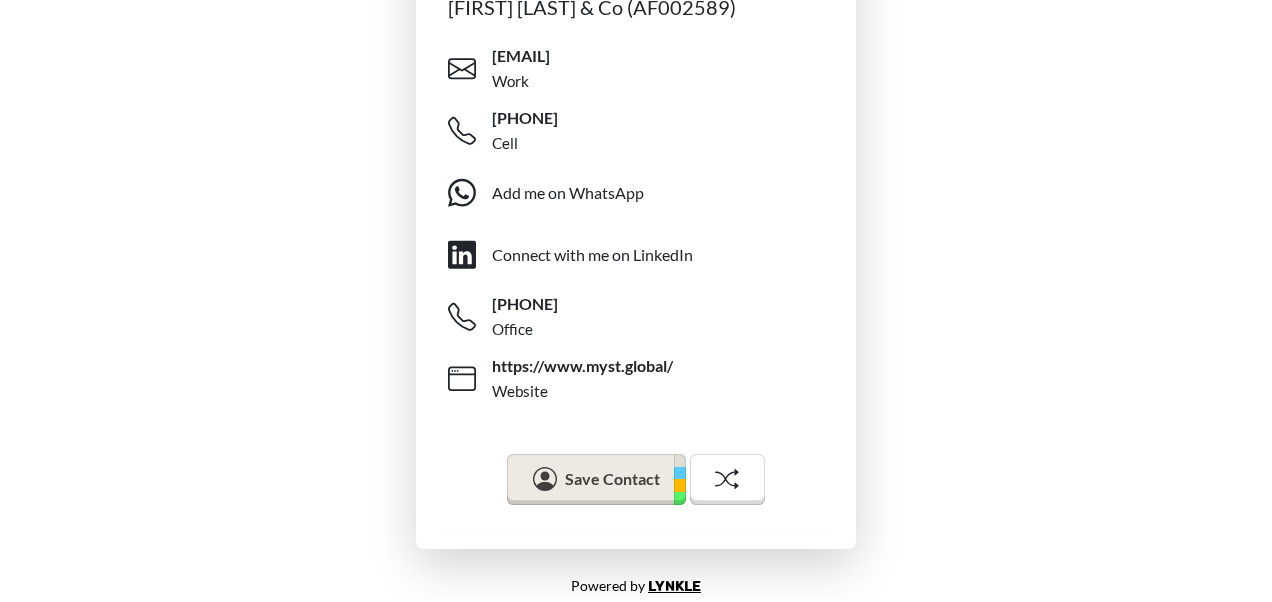 click on "[FIRST] [LAST] CA(M), FCPA(Aust.) Principal, Audit & Assurance [FIRST] [LAST] & Co (AF002589) [EMAIL] Work [PHONE] Cell Add me on WhatsApp Connect with me on LinkedIn [PHONE] Office https://www.myst.global/ Website Save Contact" at bounding box center [636, -35] 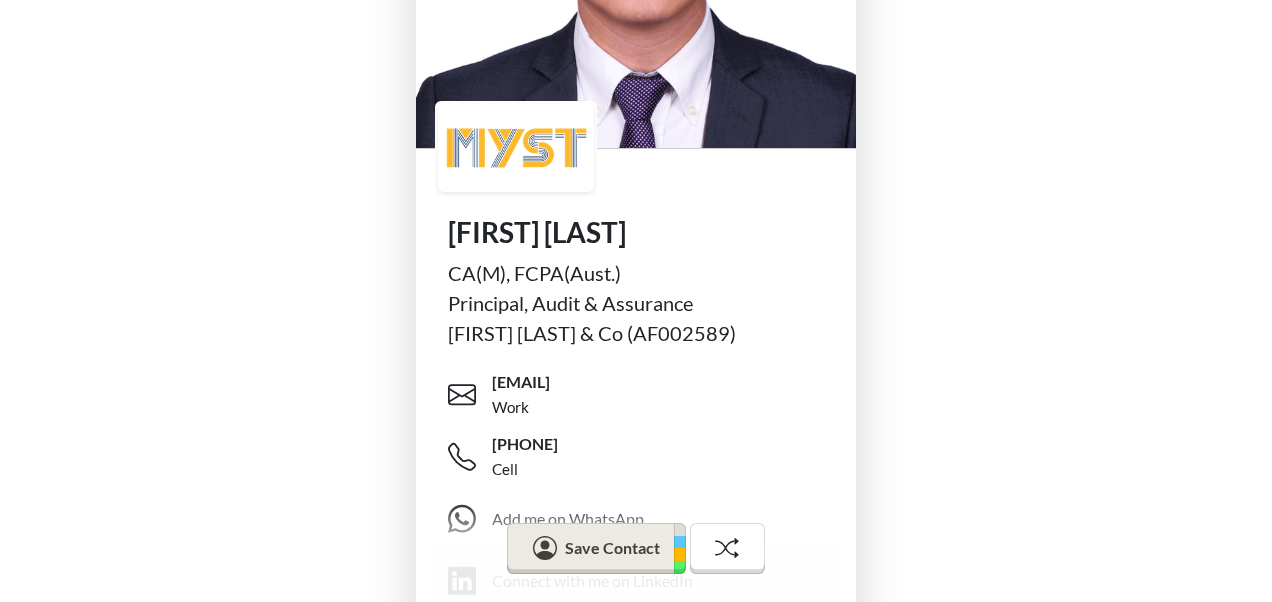 scroll, scrollTop: 400, scrollLeft: 0, axis: vertical 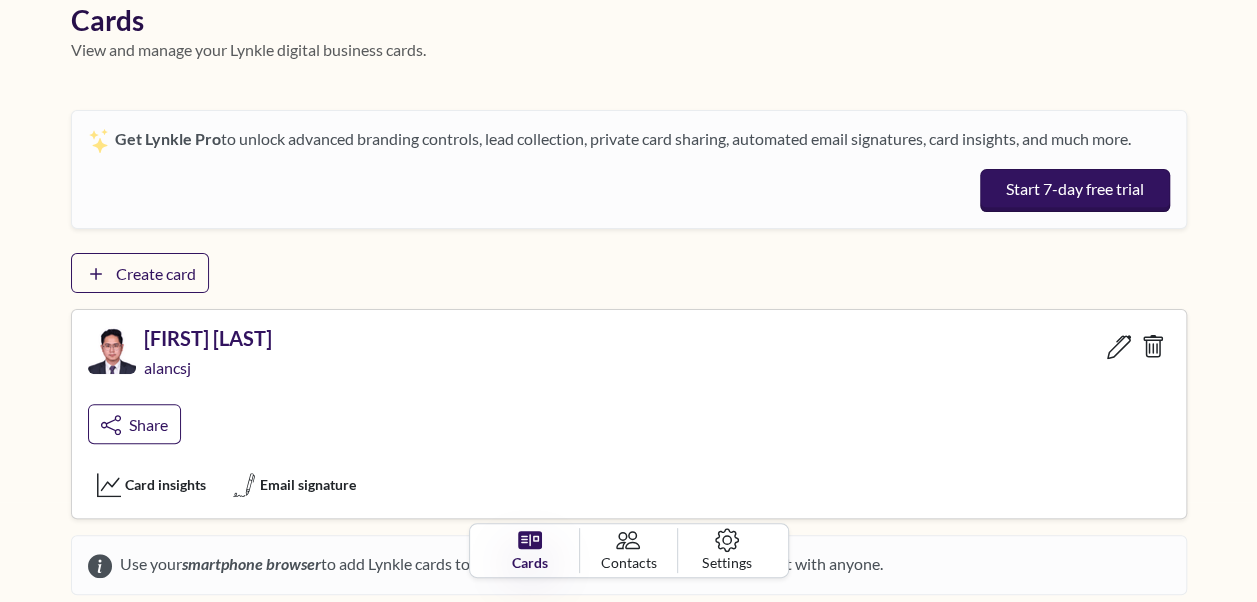click on "[FIRST] [LAST] alancsj Share" at bounding box center [629, 389] 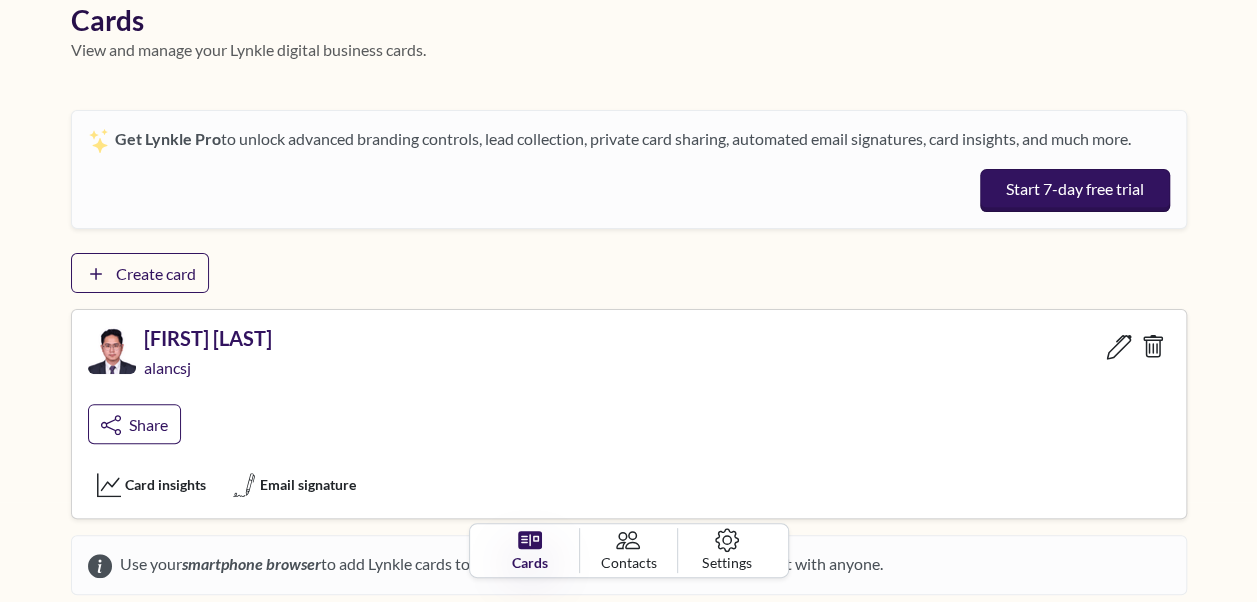 click 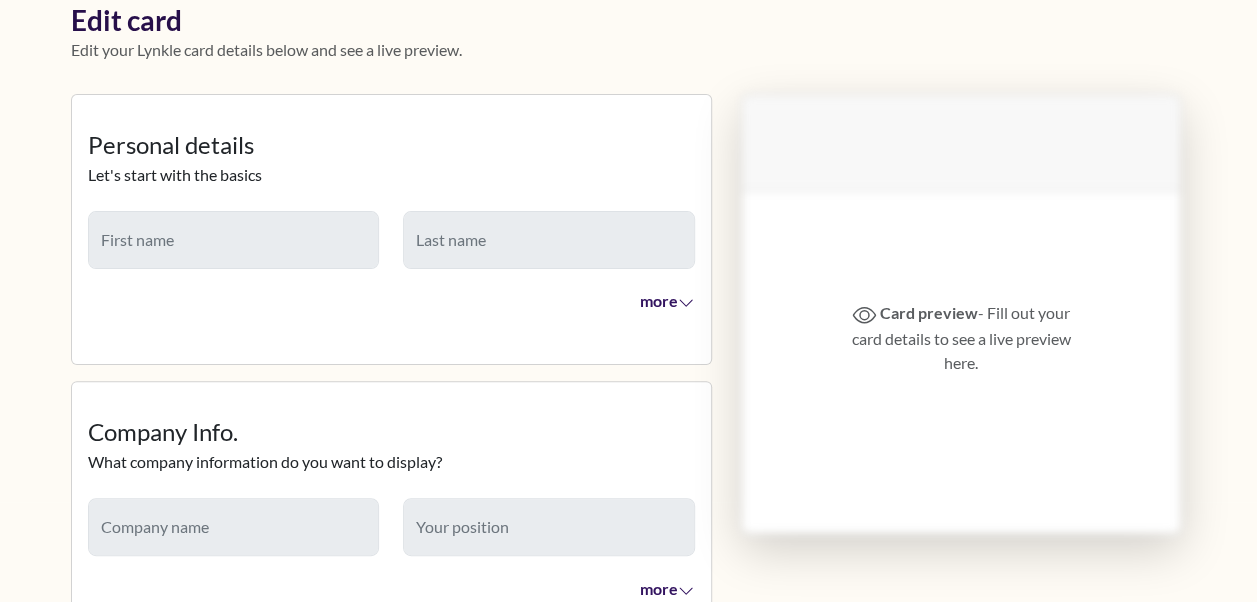 type on "****" 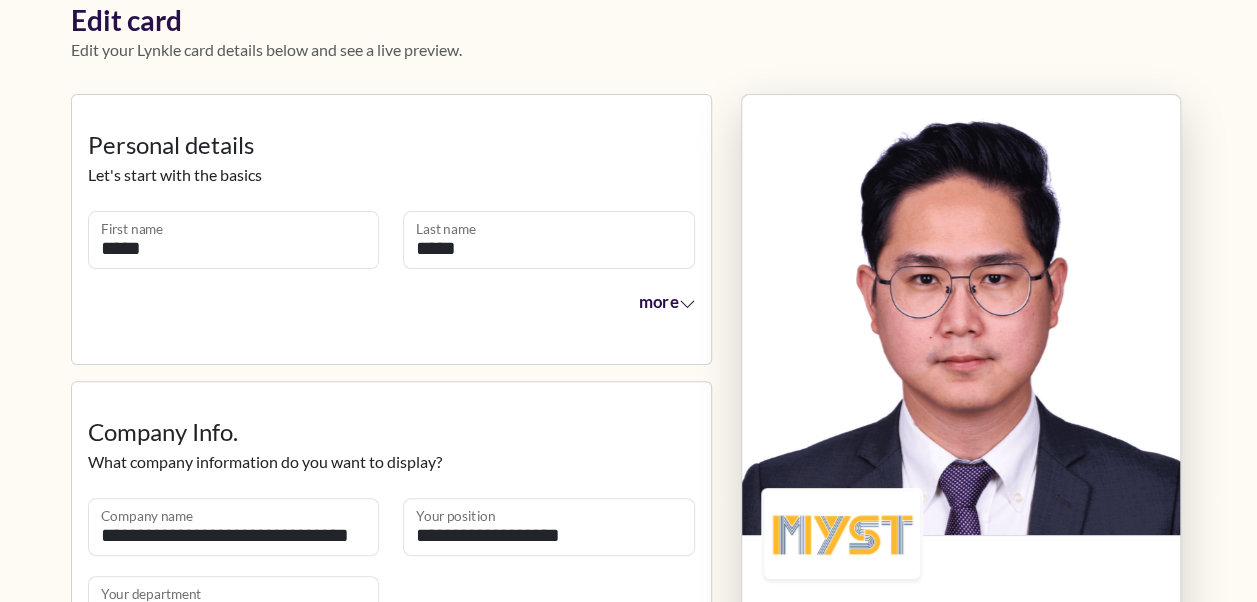 click on "more" at bounding box center [666, 301] 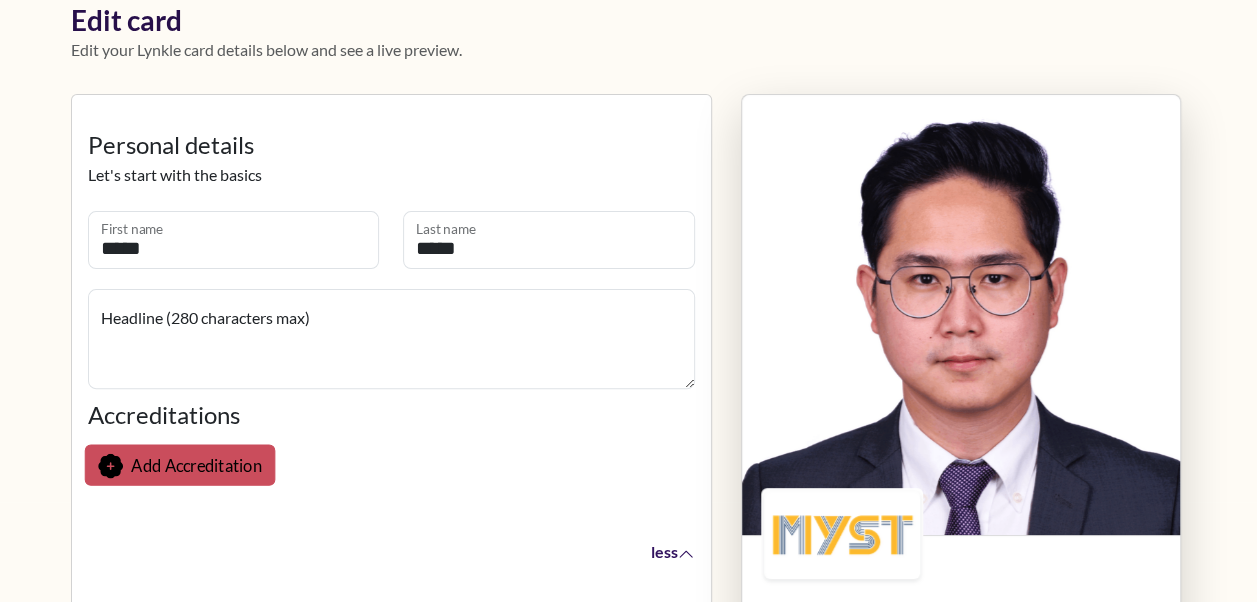 click on "Add Accreditation" at bounding box center [196, 466] 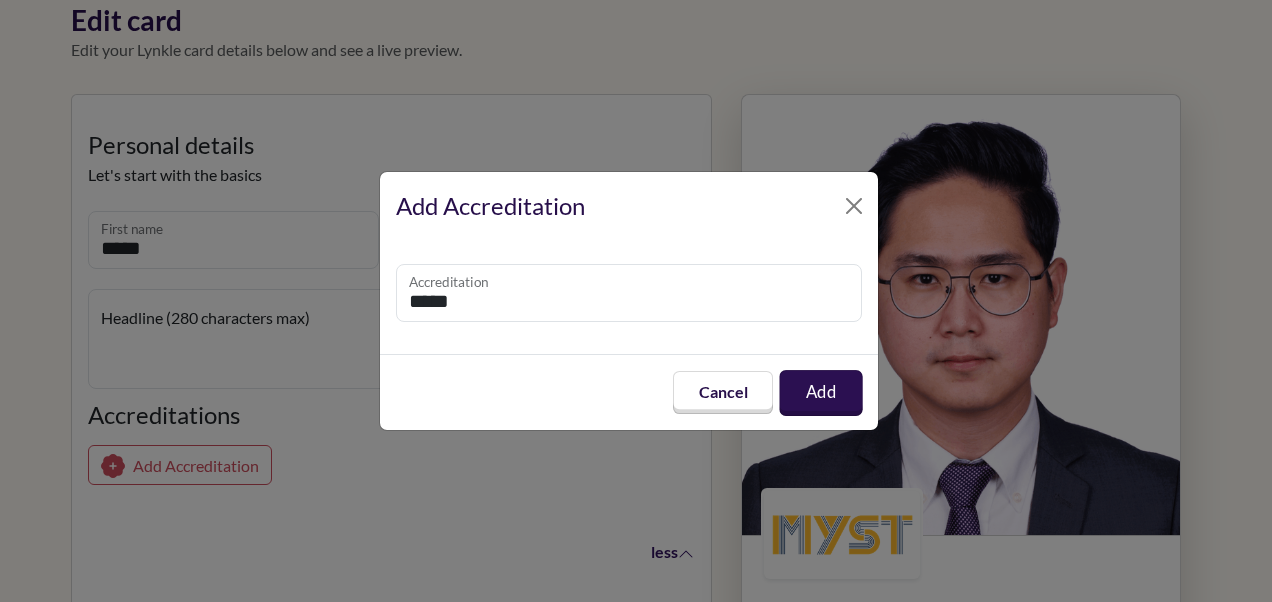 type on "*****" 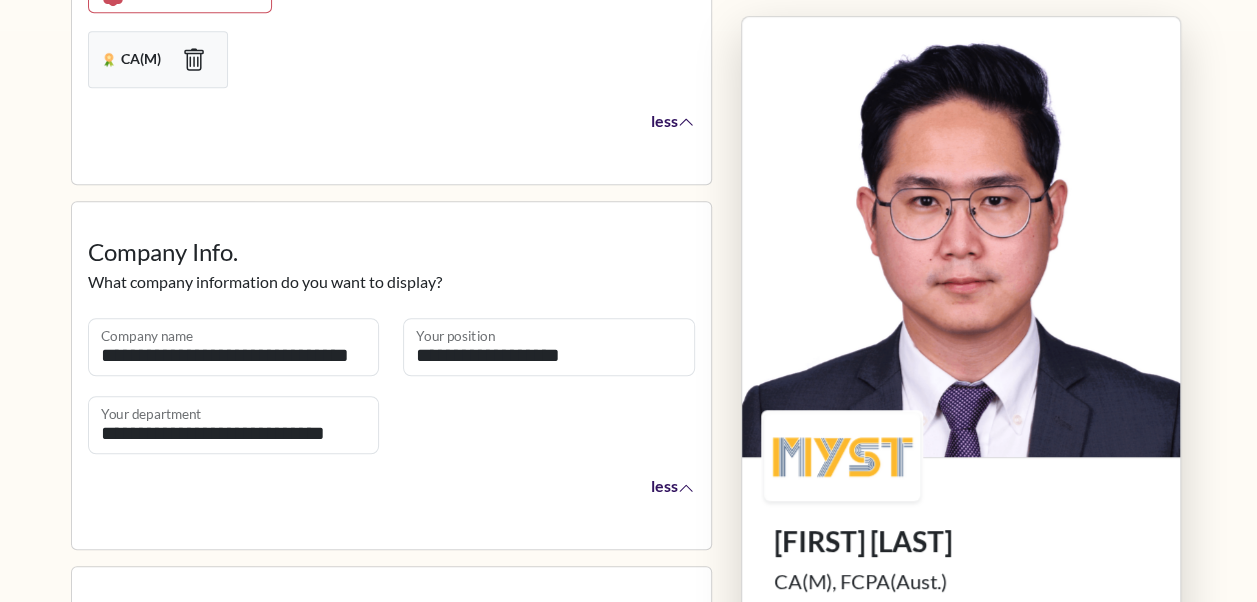 scroll, scrollTop: 472, scrollLeft: 0, axis: vertical 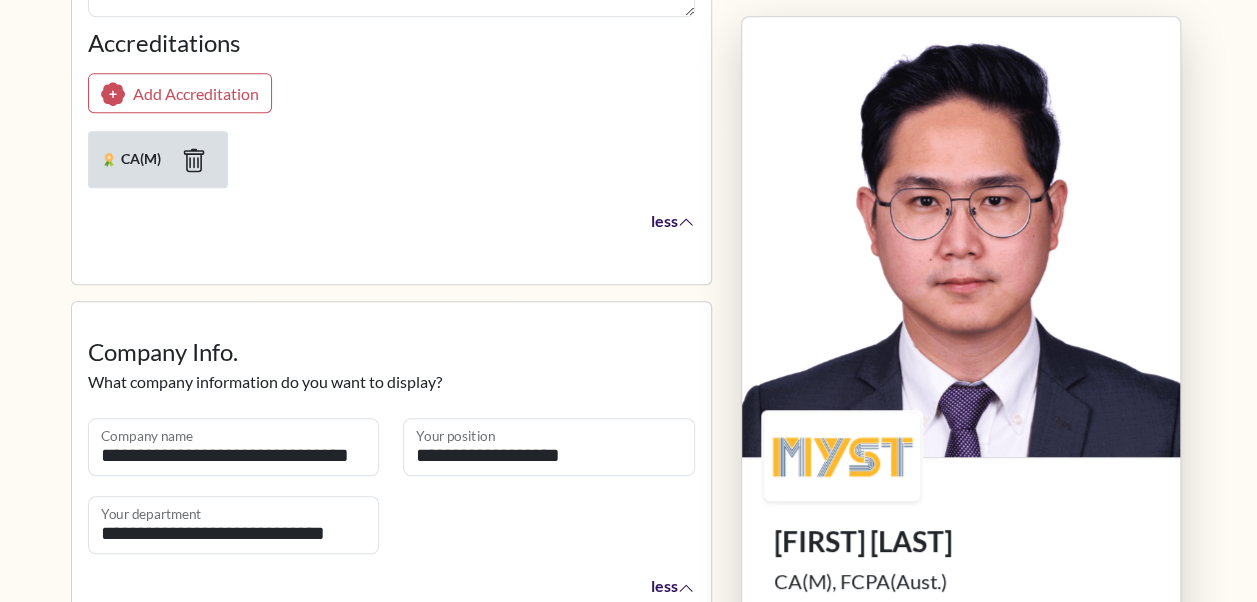 click 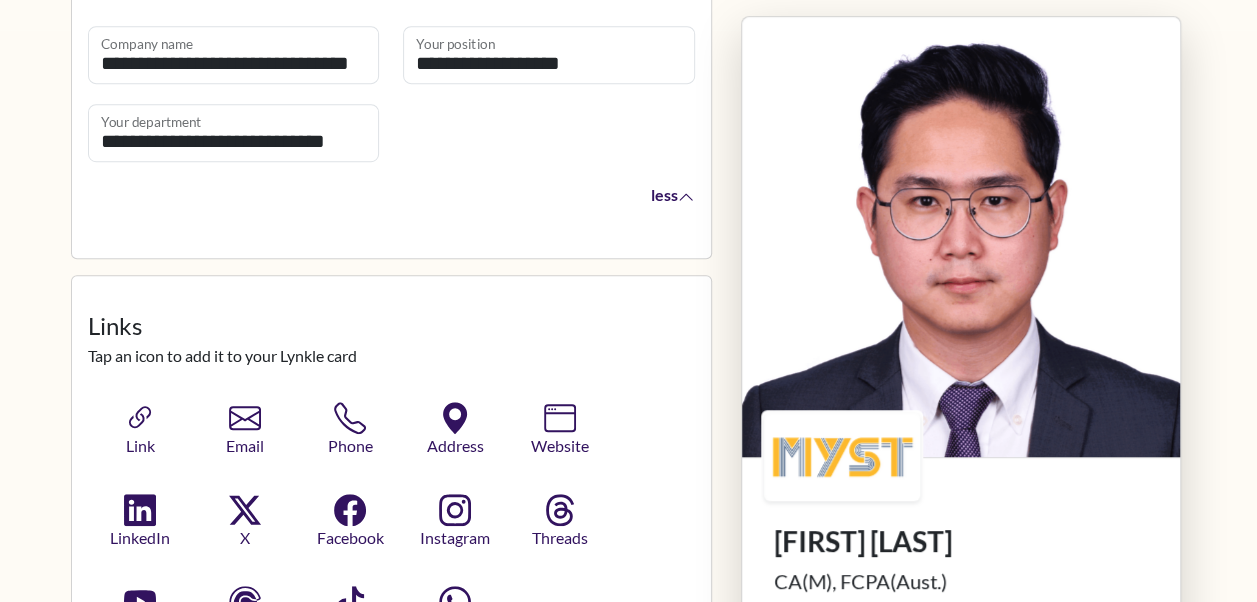 scroll, scrollTop: 272, scrollLeft: 0, axis: vertical 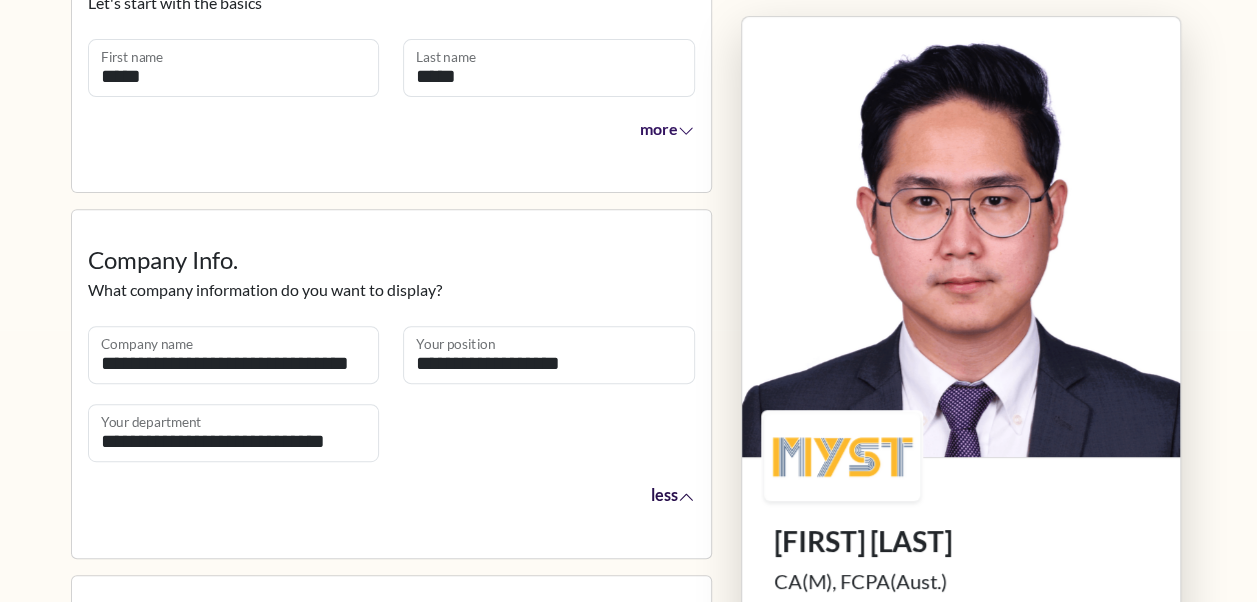 click on "less" at bounding box center (671, 494) 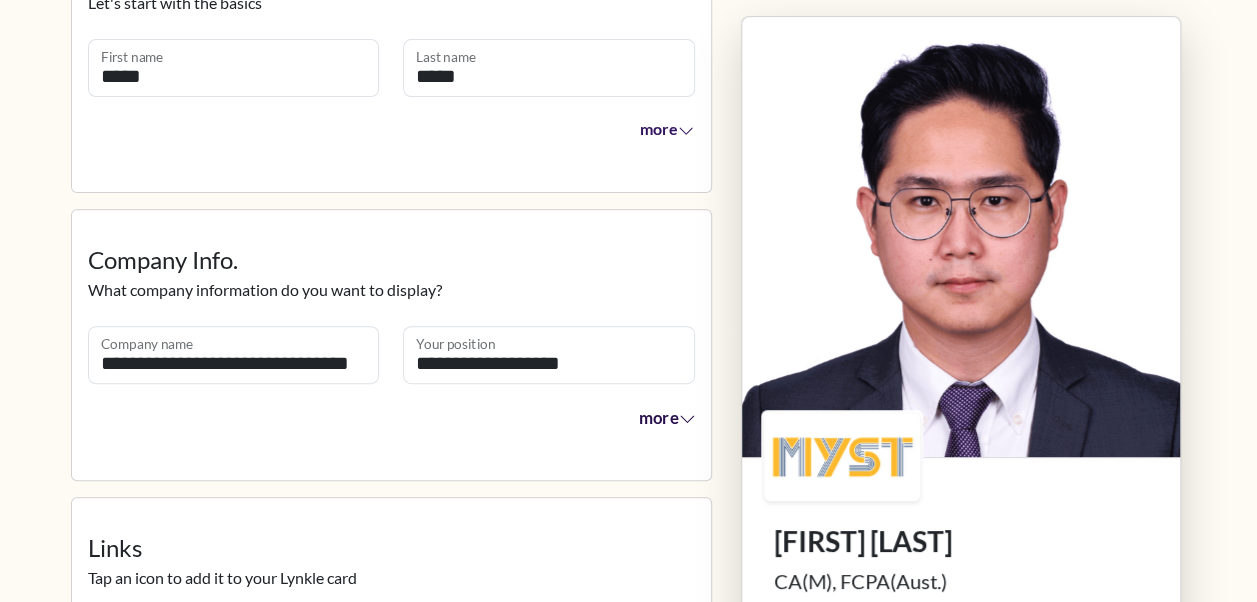 click on "more" at bounding box center (666, 417) 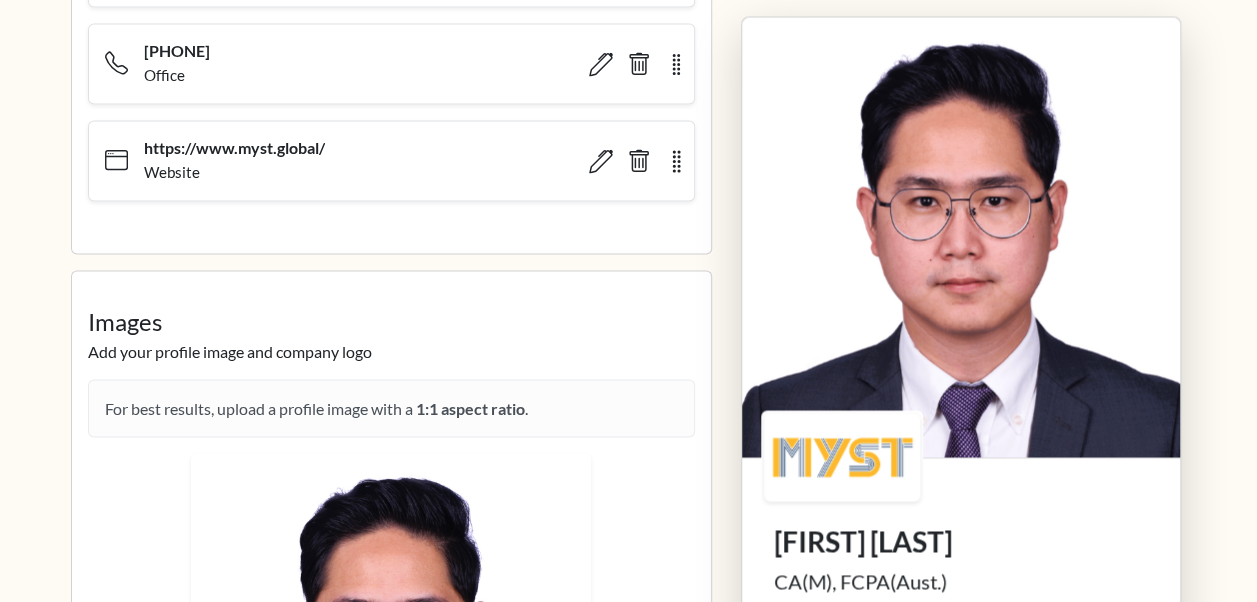 scroll, scrollTop: 1772, scrollLeft: 0, axis: vertical 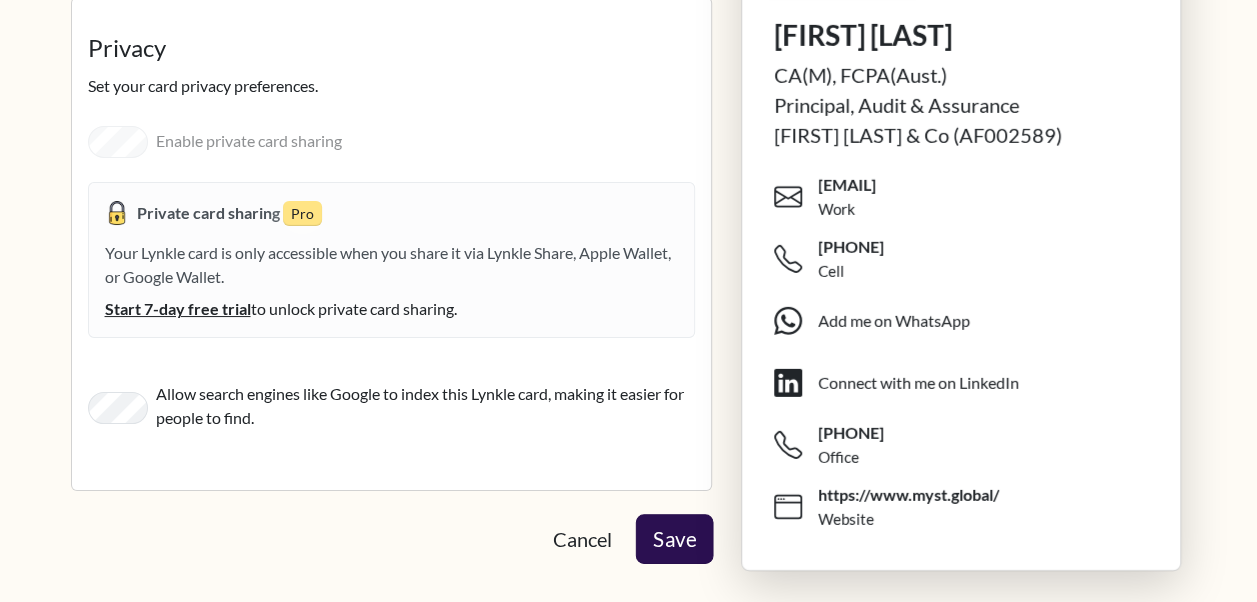 click on "Save" at bounding box center (674, 539) 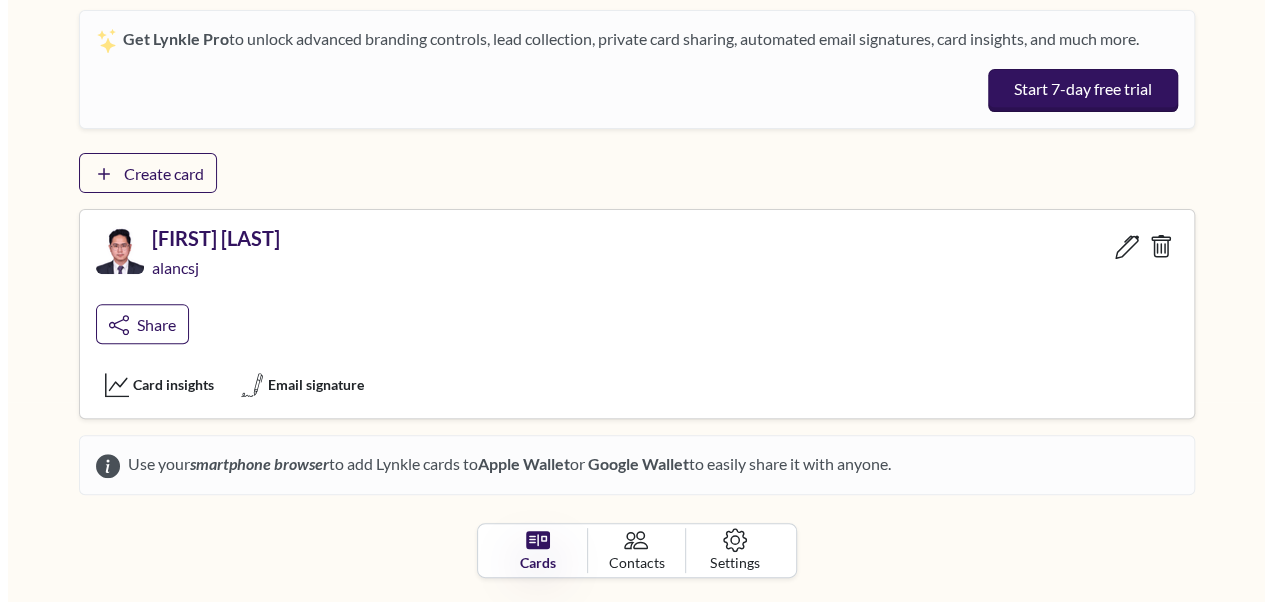 scroll, scrollTop: 226, scrollLeft: 0, axis: vertical 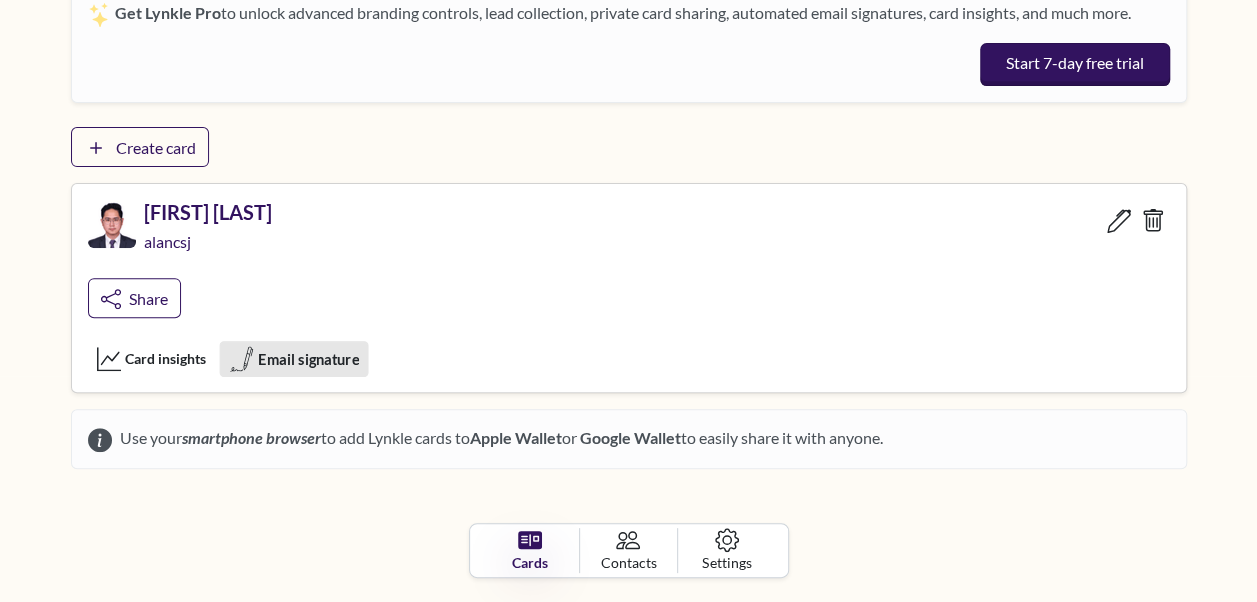 click on "Email signature" at bounding box center [308, 359] 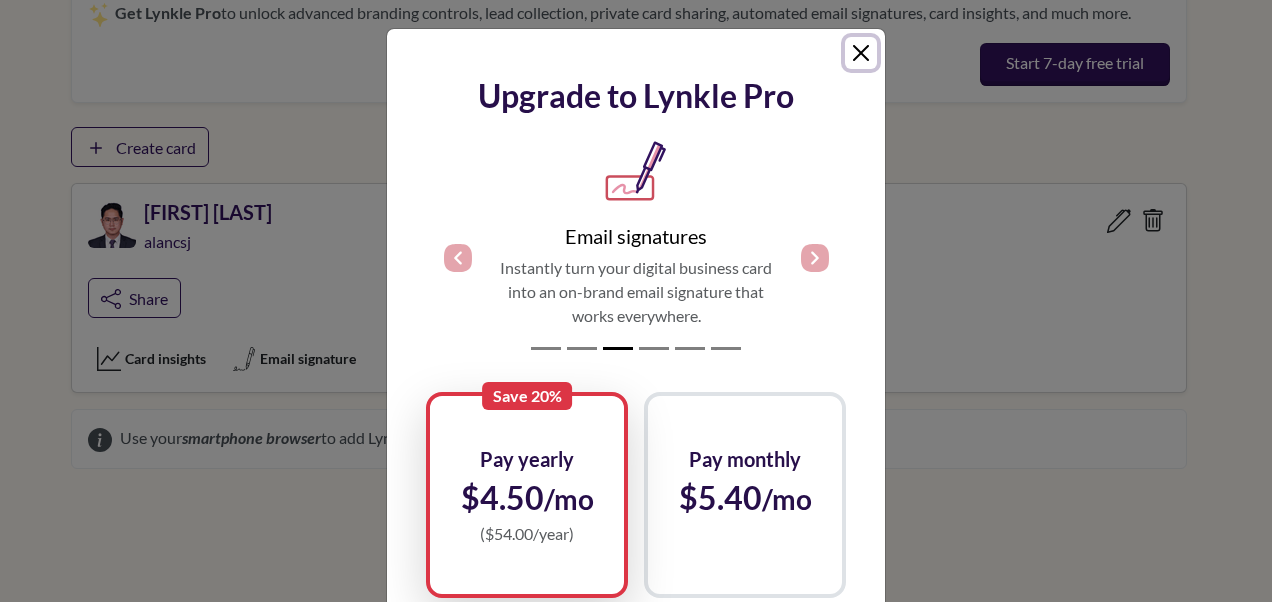 click at bounding box center [861, 53] 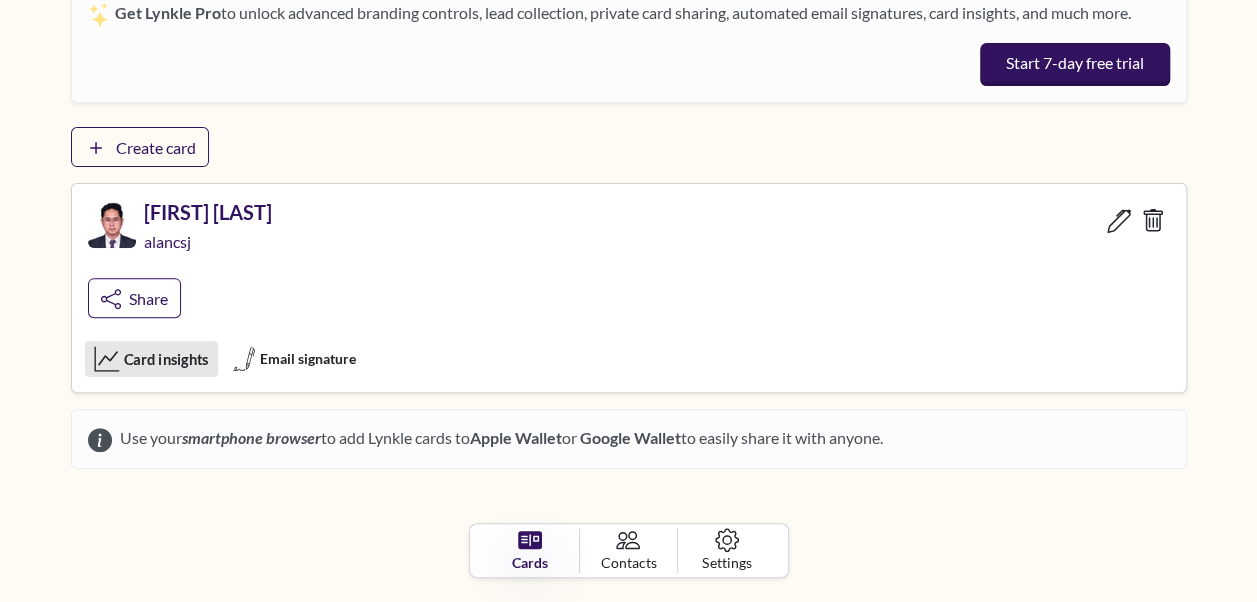 click on "Card insights" at bounding box center [165, 359] 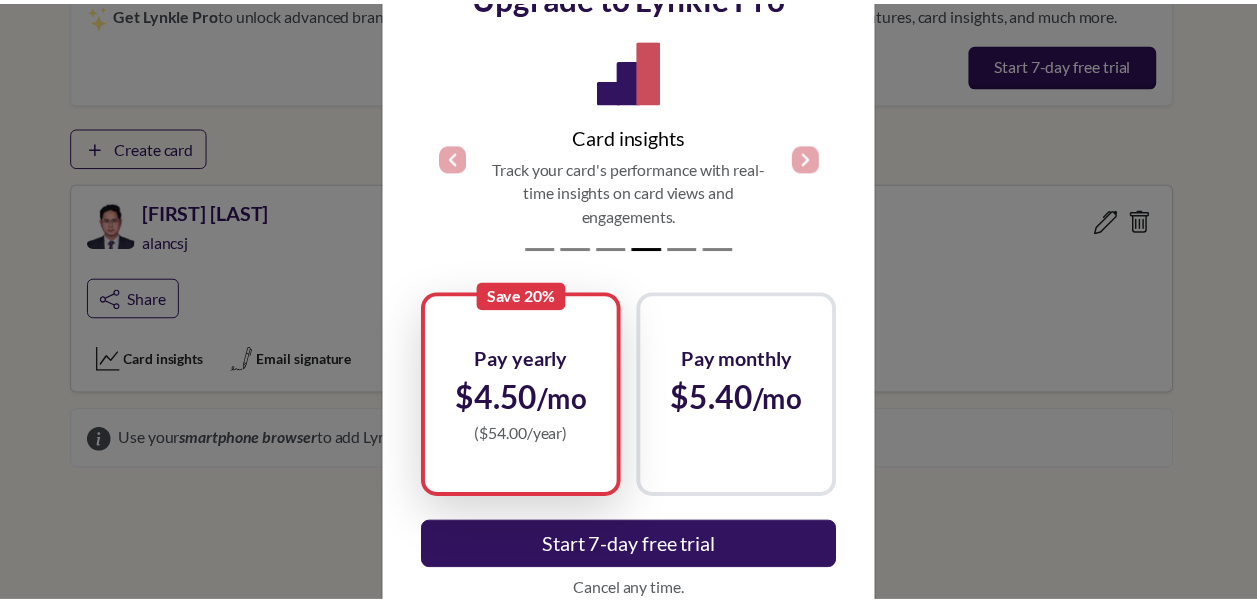 scroll, scrollTop: 0, scrollLeft: 0, axis: both 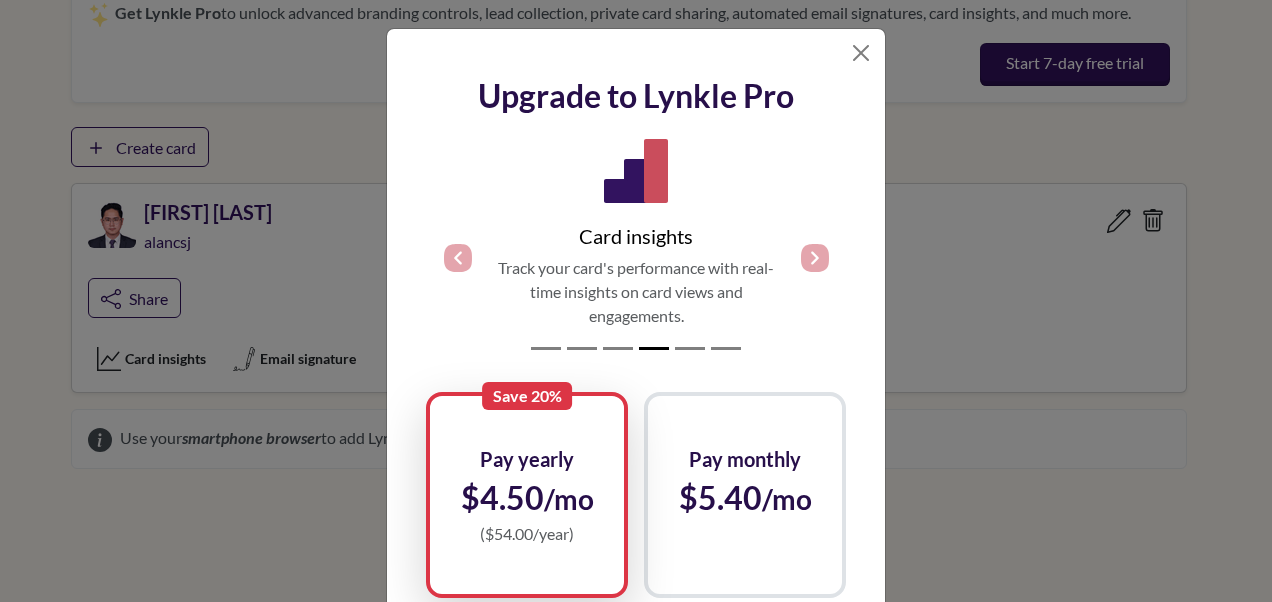 click on "Upgrade to Lynkle Pro Lead collection + Contacts Capture new leads and centralize your contacts in one place. 3x digital business cards Create up to 3 digital business cards to cover your work, personal life, or side hustle. Email signatures Instantly turn your digital business card into an on-brand email signature that works everywhere. Card insights Track your card's performance with real-time insights on card views and engagements. Private card sharing Stay in control of your privacy with private card sharing. Google & Outlook sync Automatically save new leads to your Google or Outlook contacts for easy follow-ups. Previous Next Save 20% Pay yearly $4.50 /mo ( $54.00 /year) Pay monthly $5.40 /mo ( $5.40 /mo) Start 7-day free trial Cancel any time. All prices are quoted and charged in US dollars ." at bounding box center (636, 450) 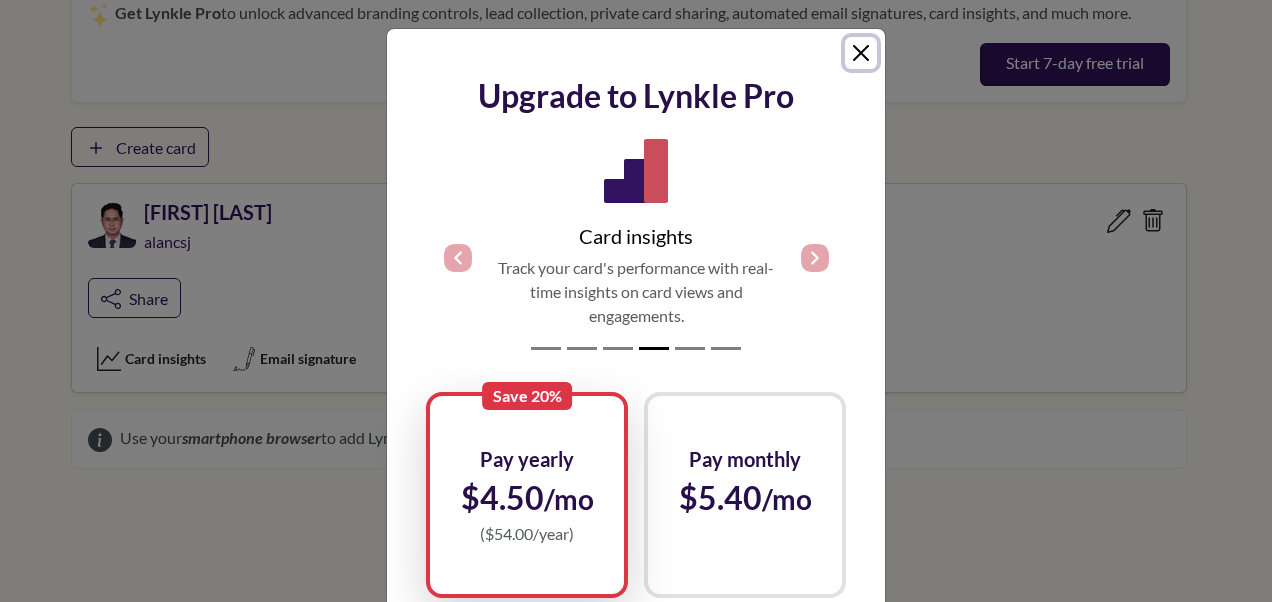 click at bounding box center [861, 53] 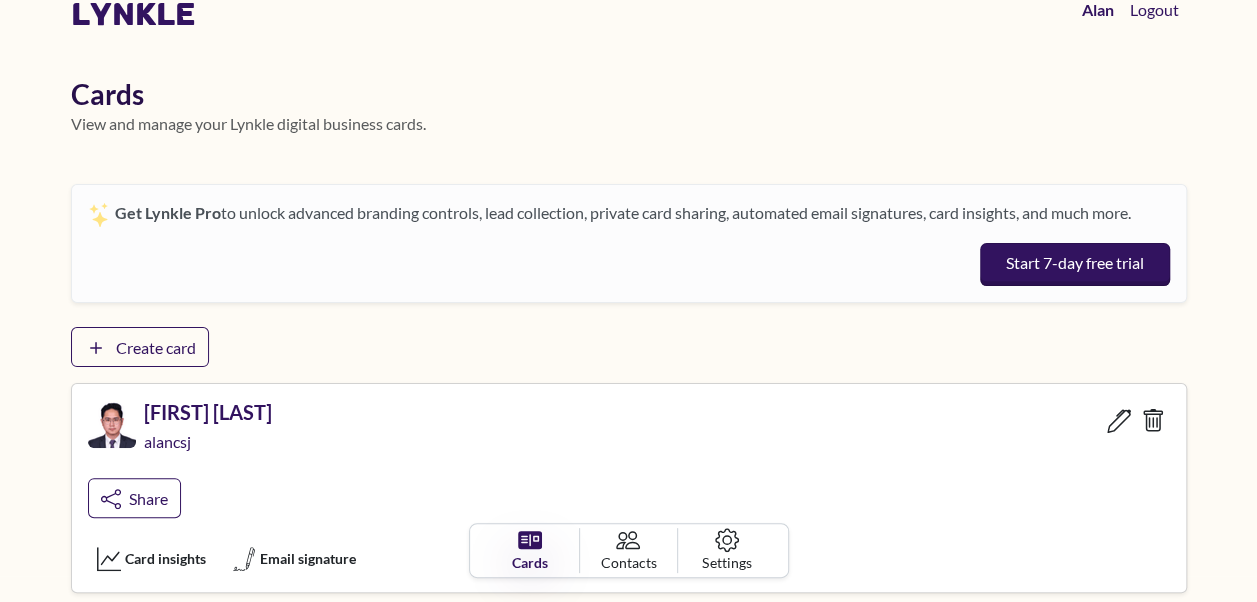 scroll, scrollTop: 226, scrollLeft: 0, axis: vertical 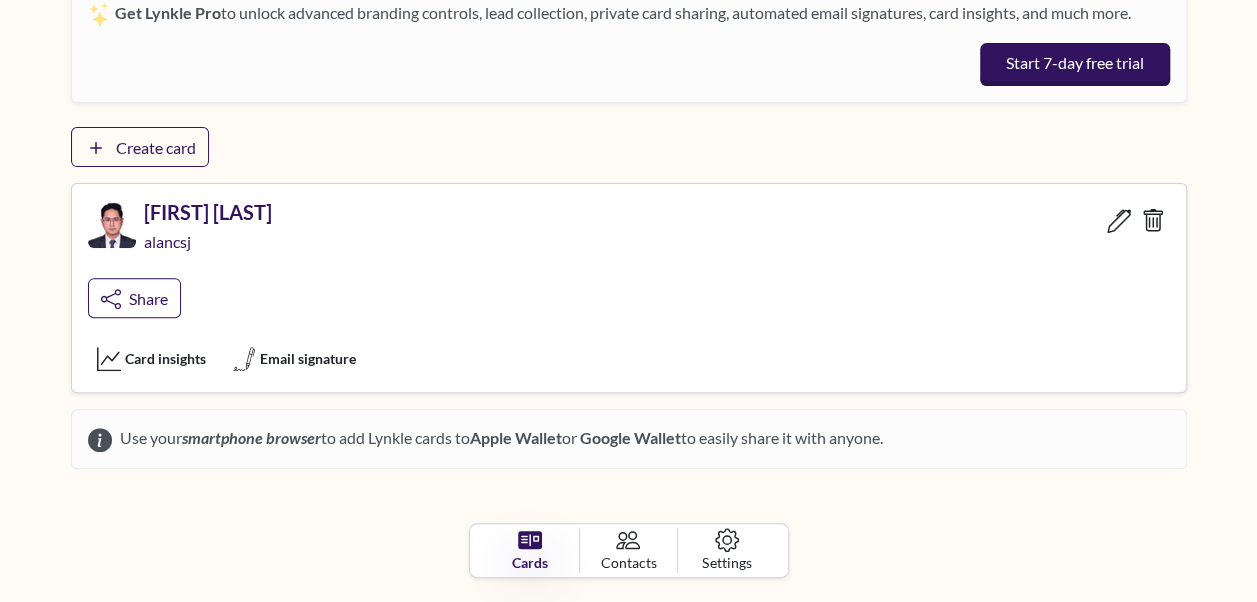 drag, startPoint x: 175, startPoint y: 432, endPoint x: 1034, endPoint y: 412, distance: 859.2328 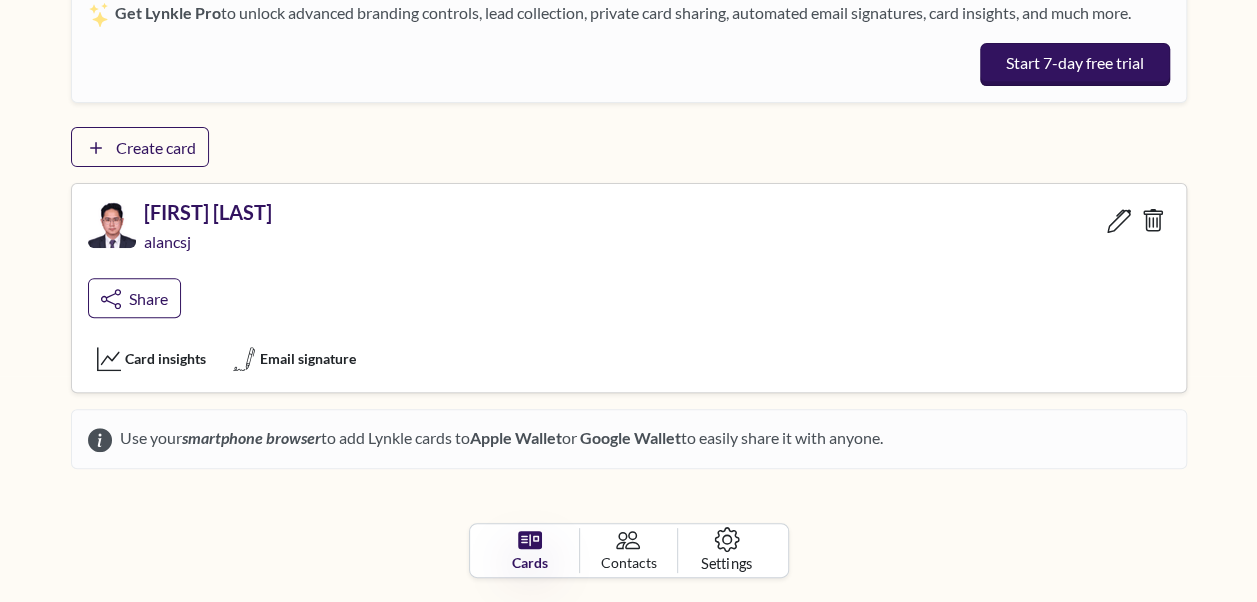 click 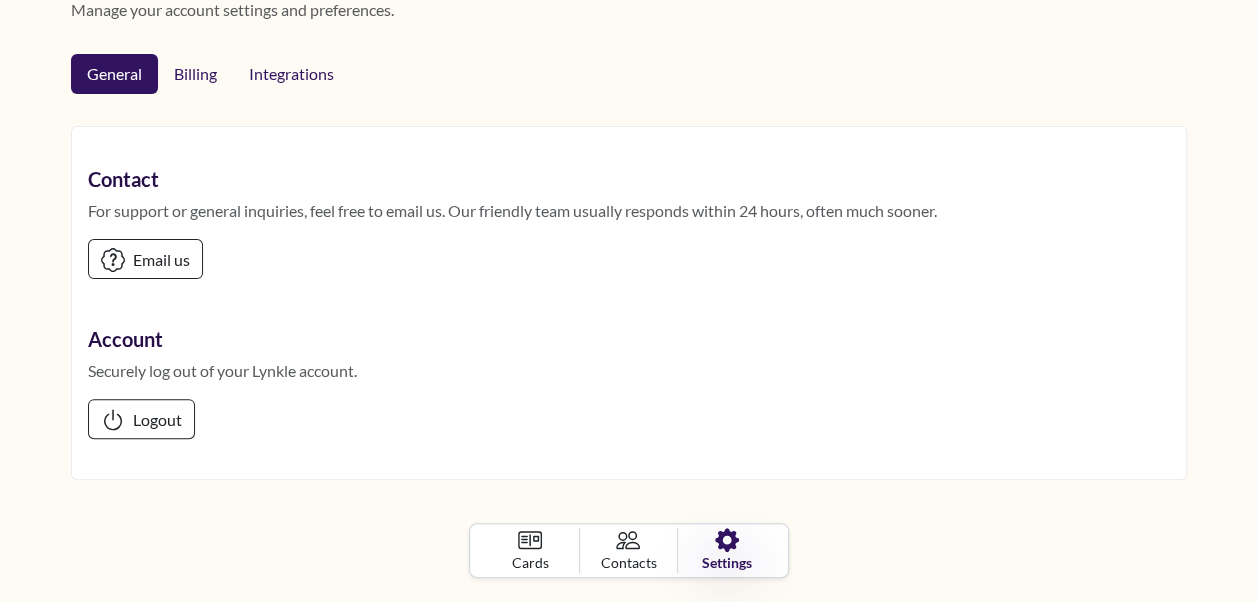 scroll, scrollTop: 137, scrollLeft: 0, axis: vertical 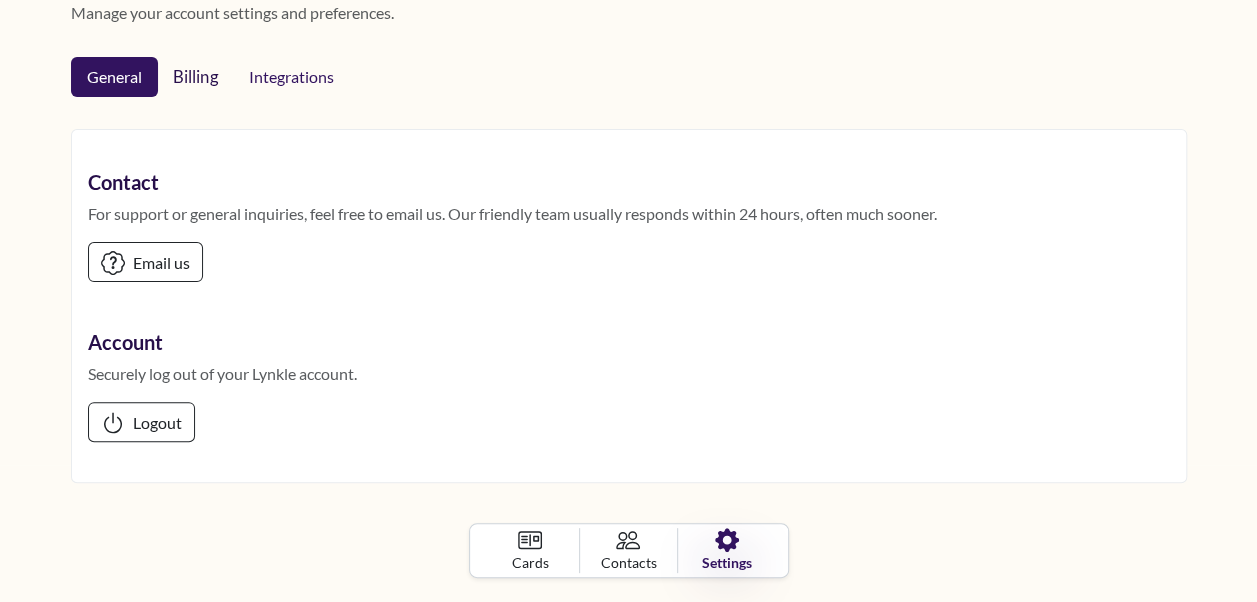 click on "Billing" at bounding box center (195, 77) 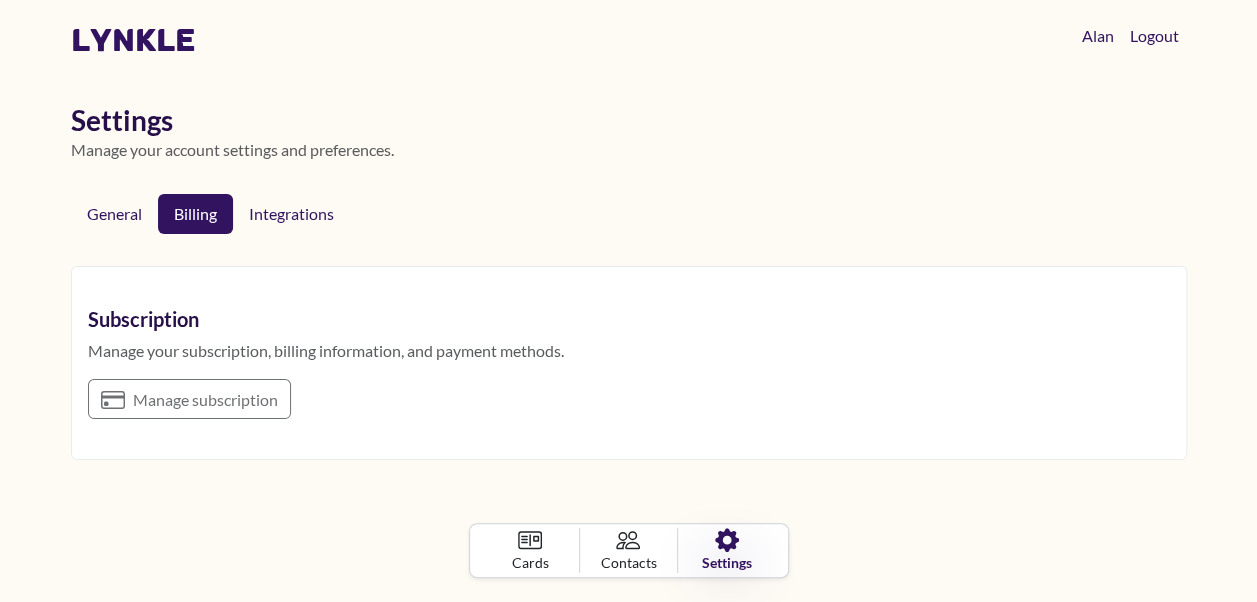 scroll, scrollTop: 0, scrollLeft: 0, axis: both 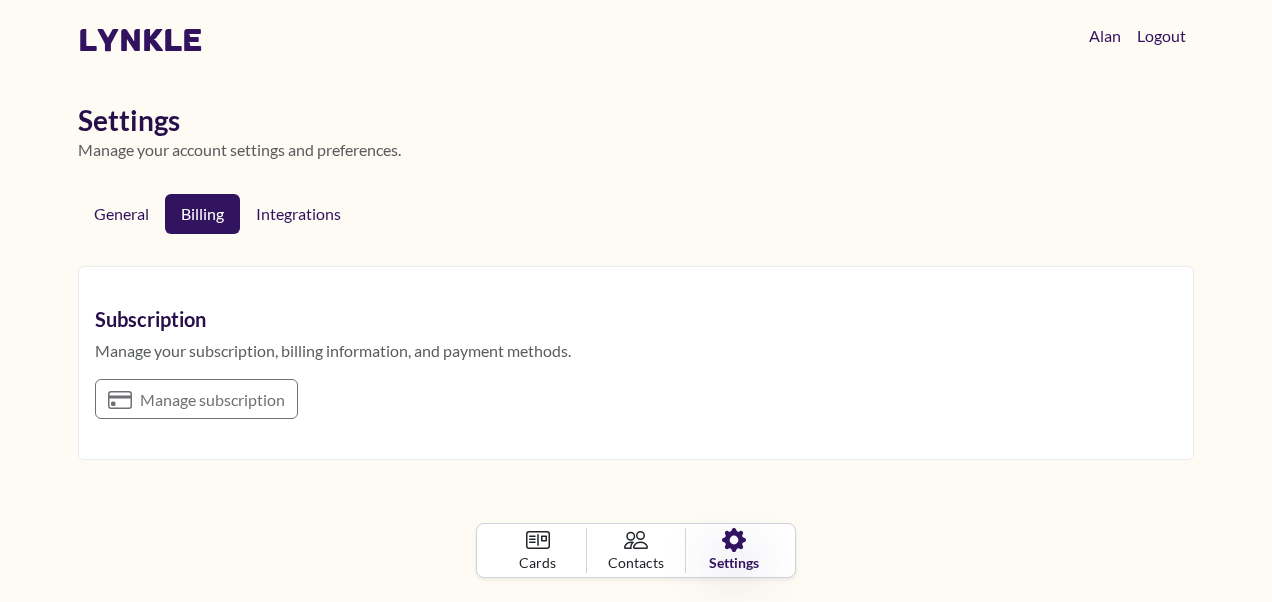 click on "General Billing Integrations" at bounding box center (636, 222) 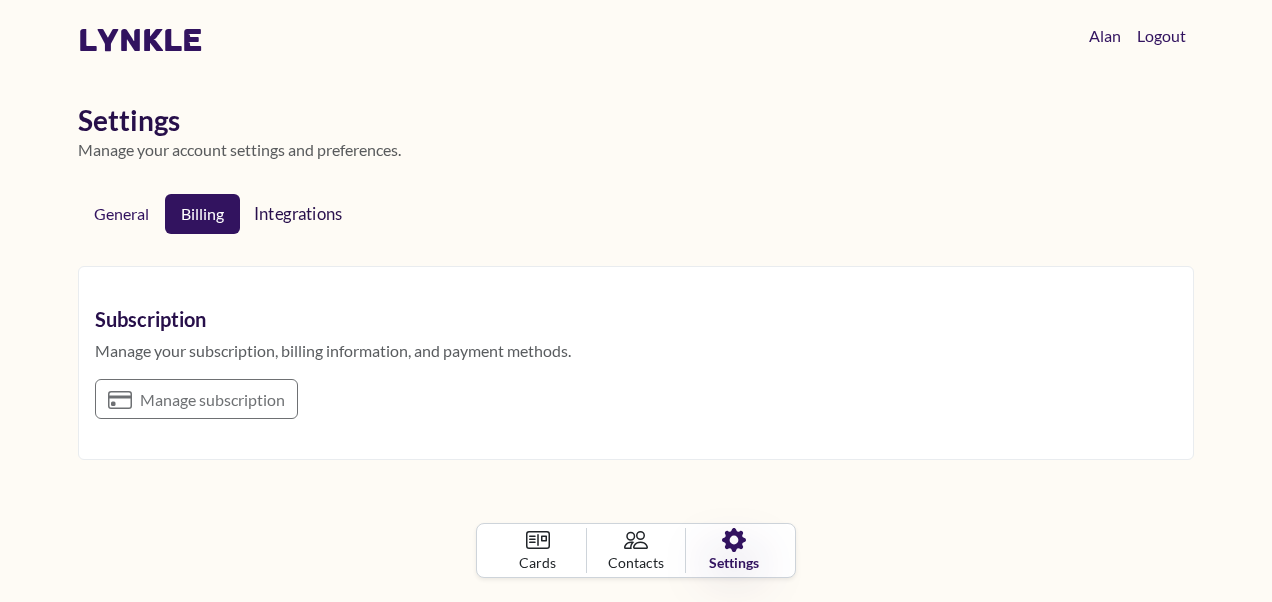 click on "Integrations" at bounding box center (302, 213) 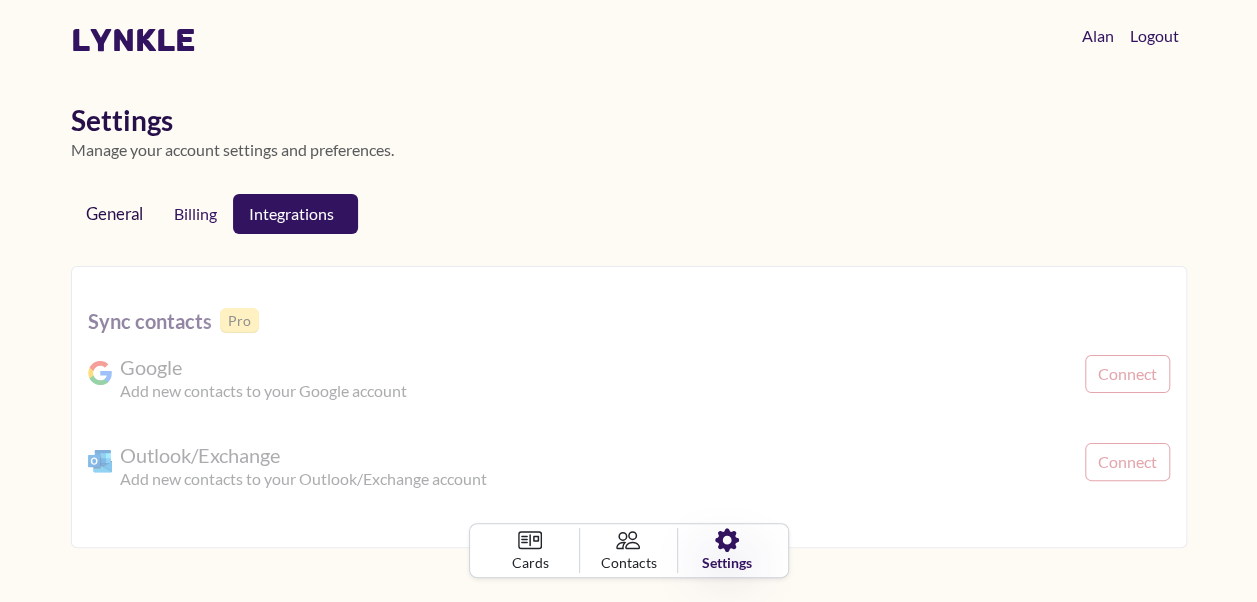 click on "General" at bounding box center [113, 214] 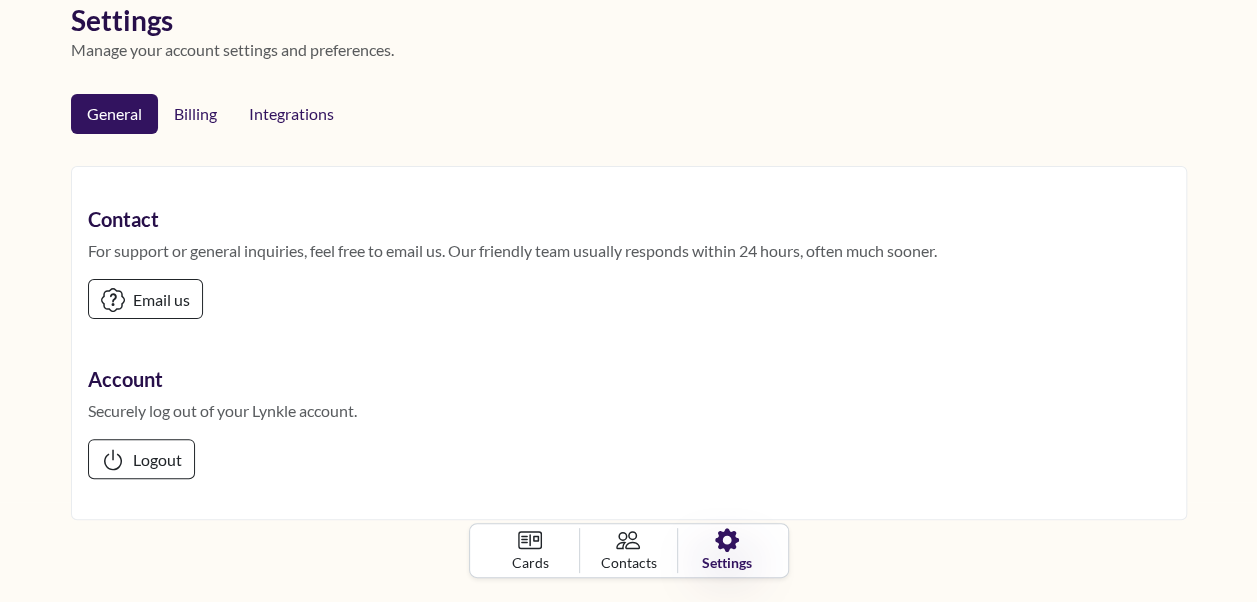scroll, scrollTop: 0, scrollLeft: 0, axis: both 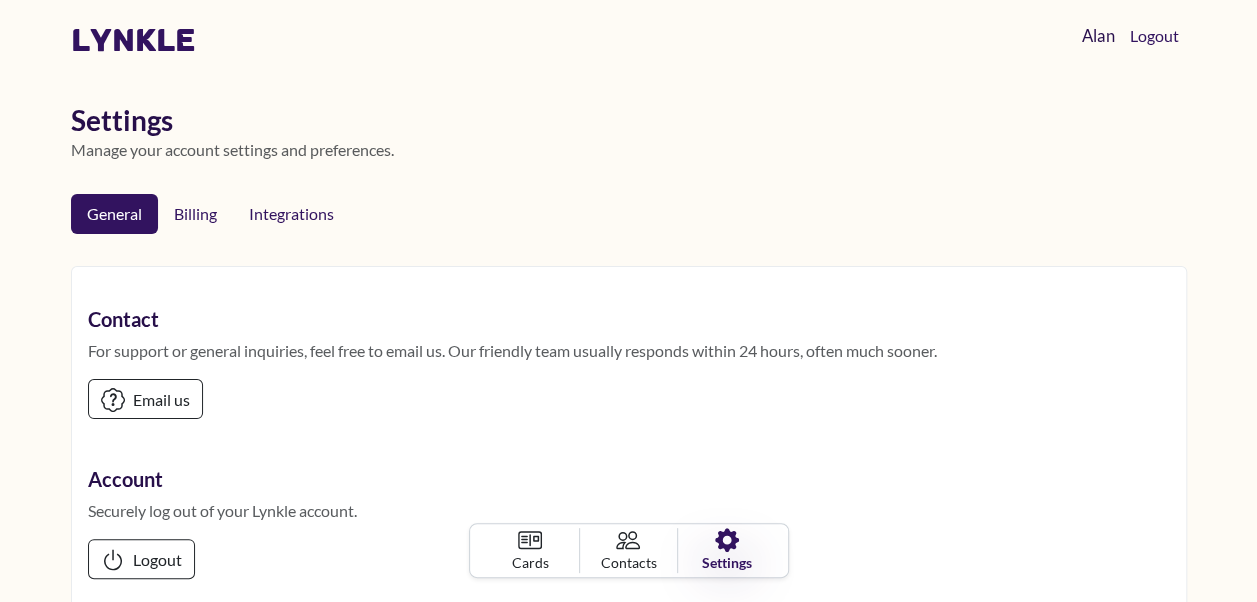 click on "Alan" at bounding box center (1098, 36) 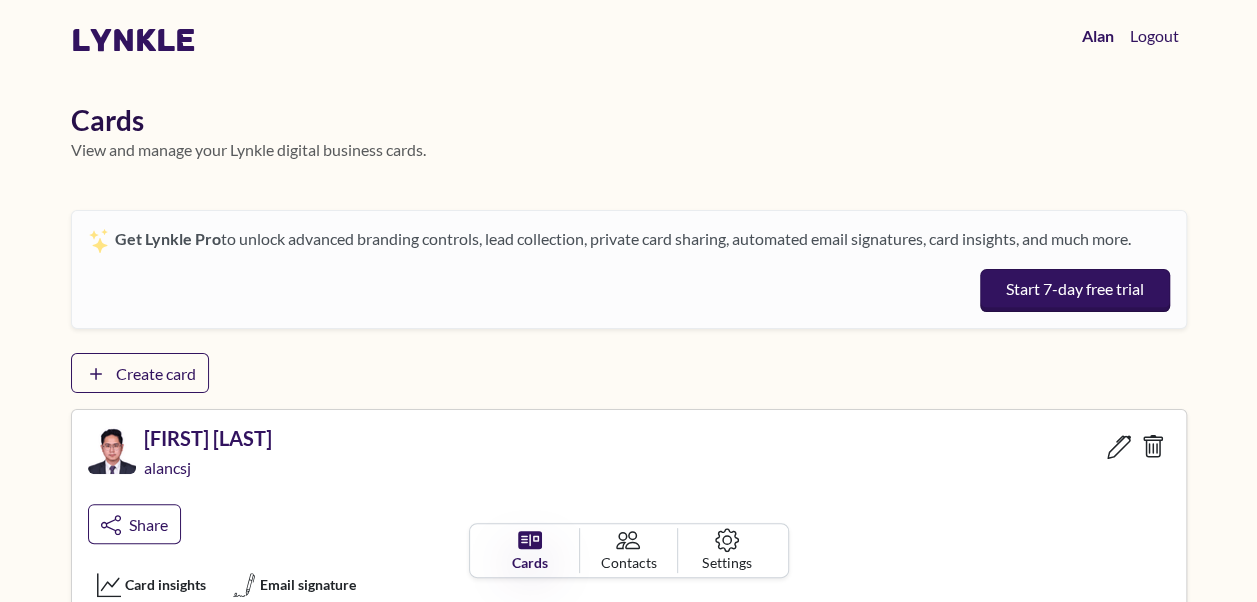 scroll, scrollTop: 226, scrollLeft: 0, axis: vertical 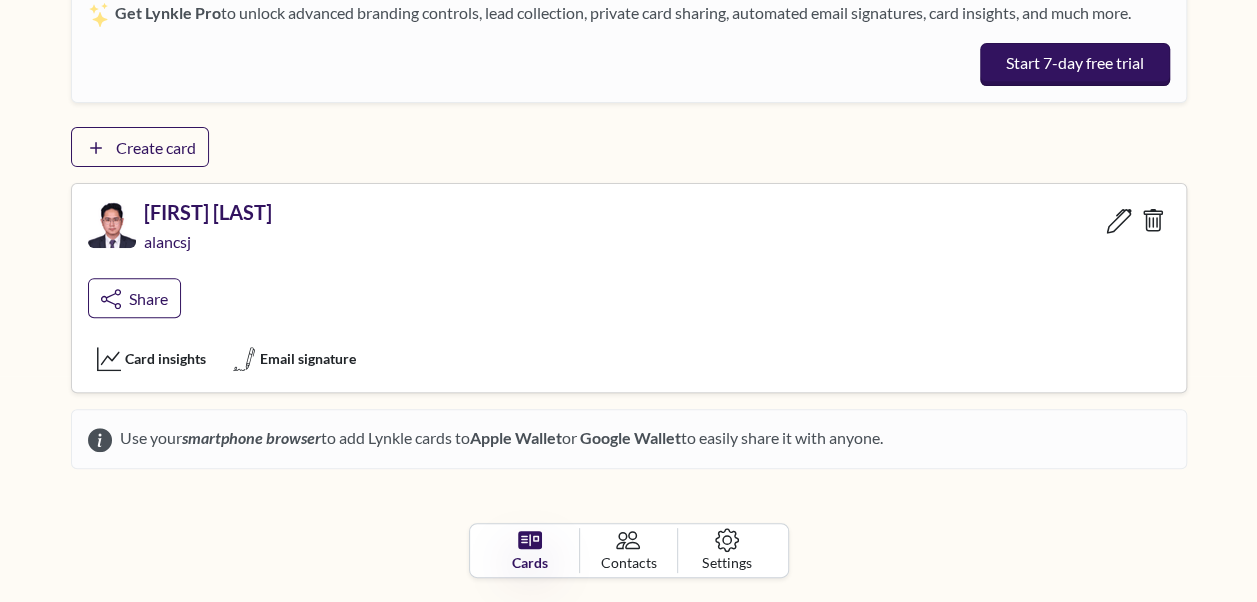 click 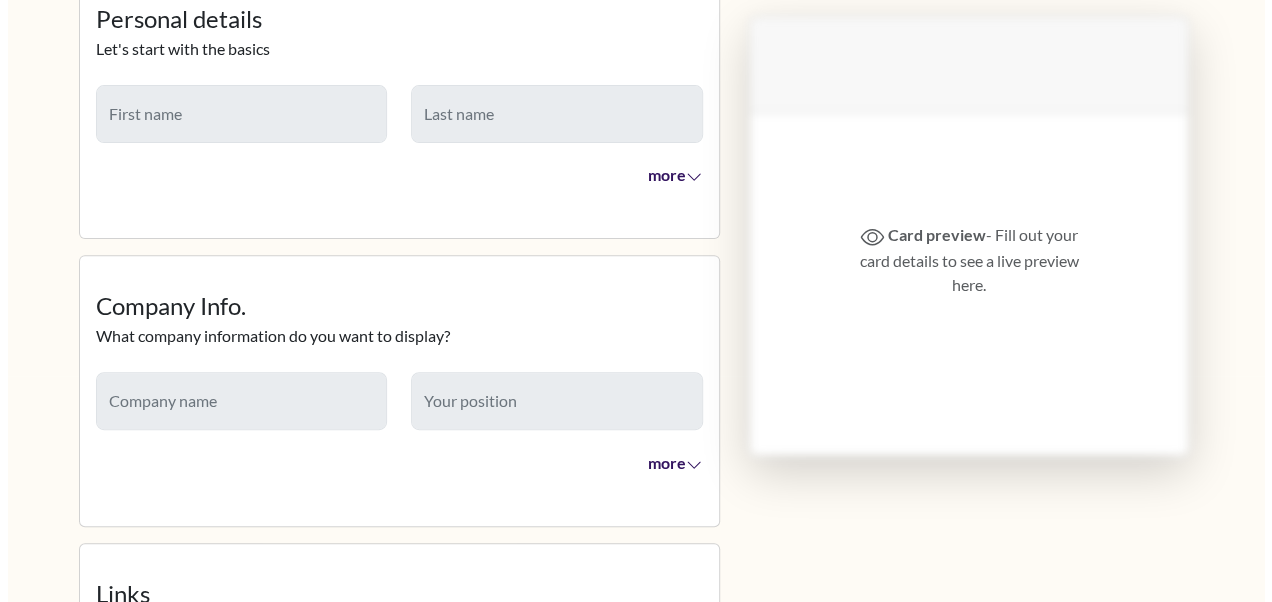 scroll, scrollTop: 0, scrollLeft: 0, axis: both 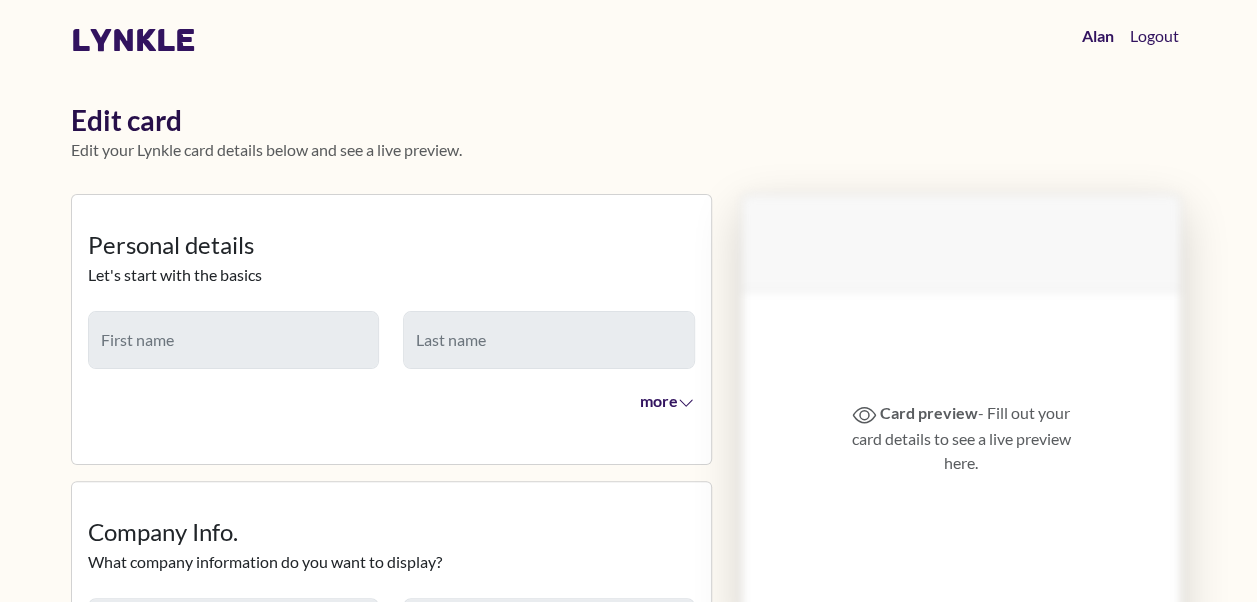 type on "****" 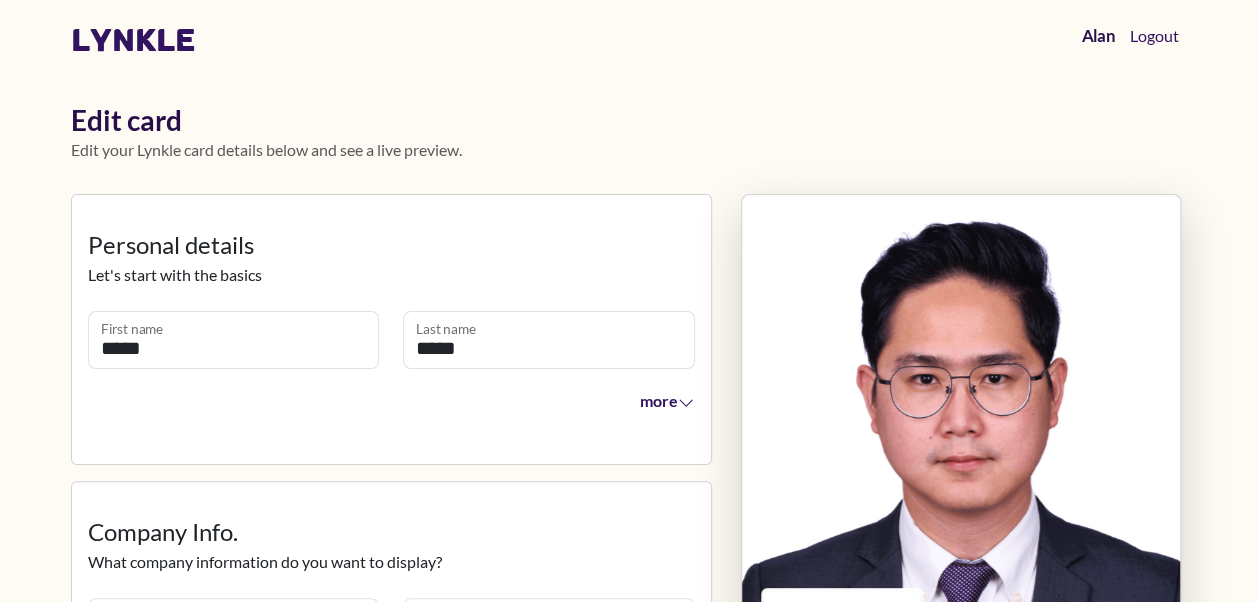 click on "Alan" at bounding box center [1097, 36] 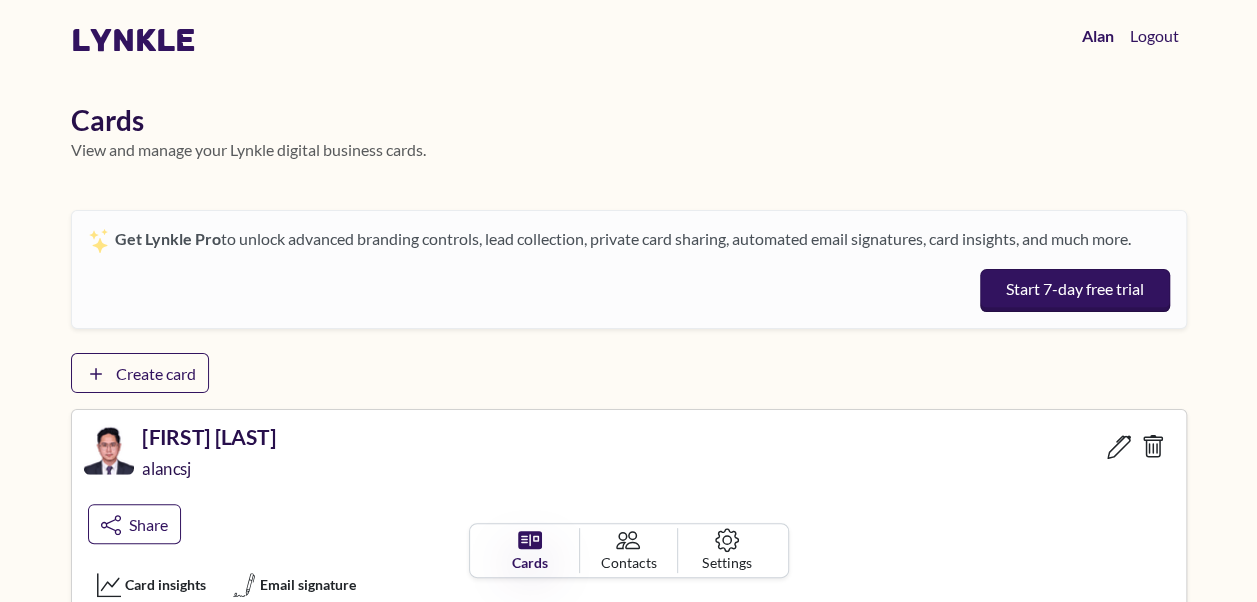 click at bounding box center [108, 449] 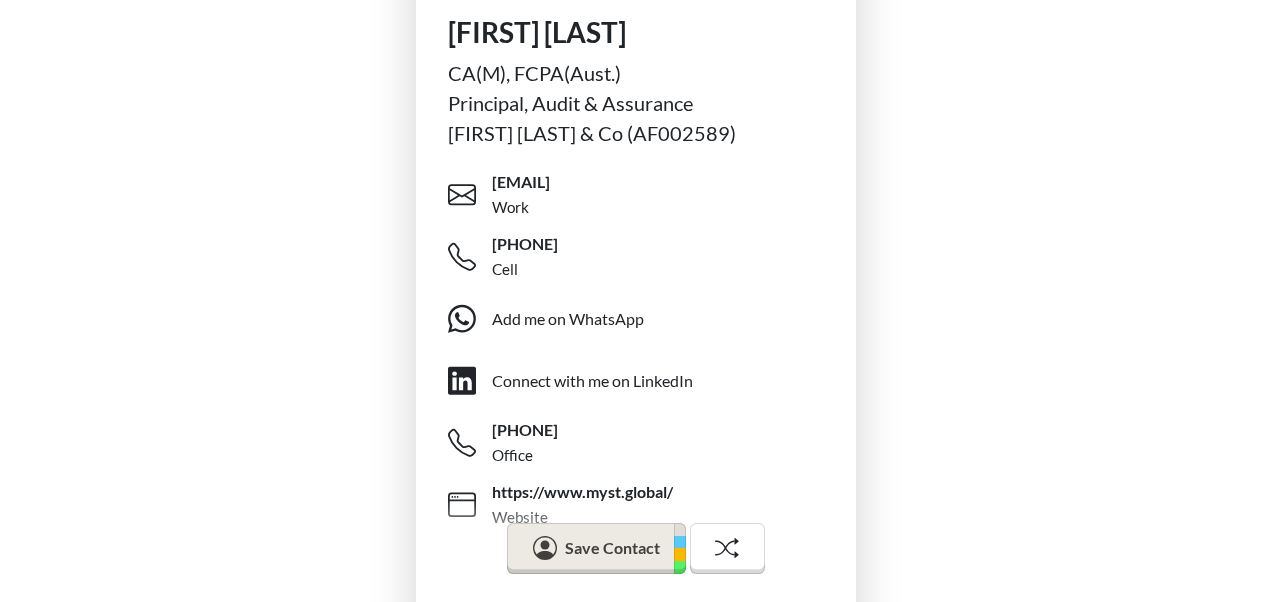 scroll, scrollTop: 636, scrollLeft: 0, axis: vertical 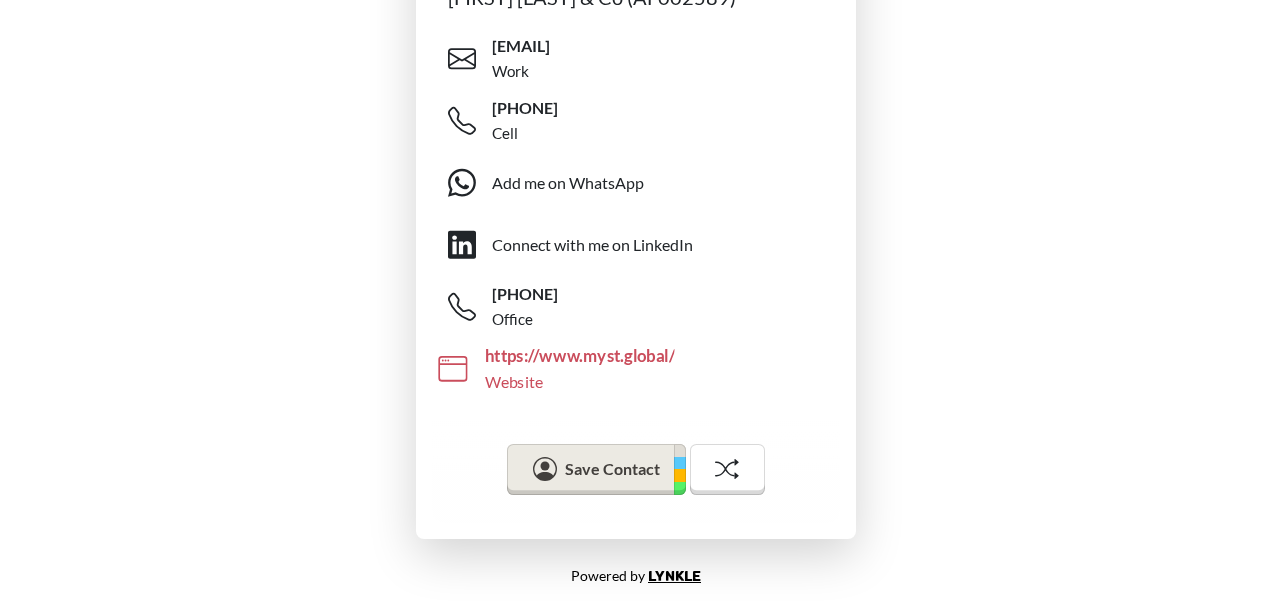 click on "https://www.myst.global/ Website" at bounding box center [667, 369] 